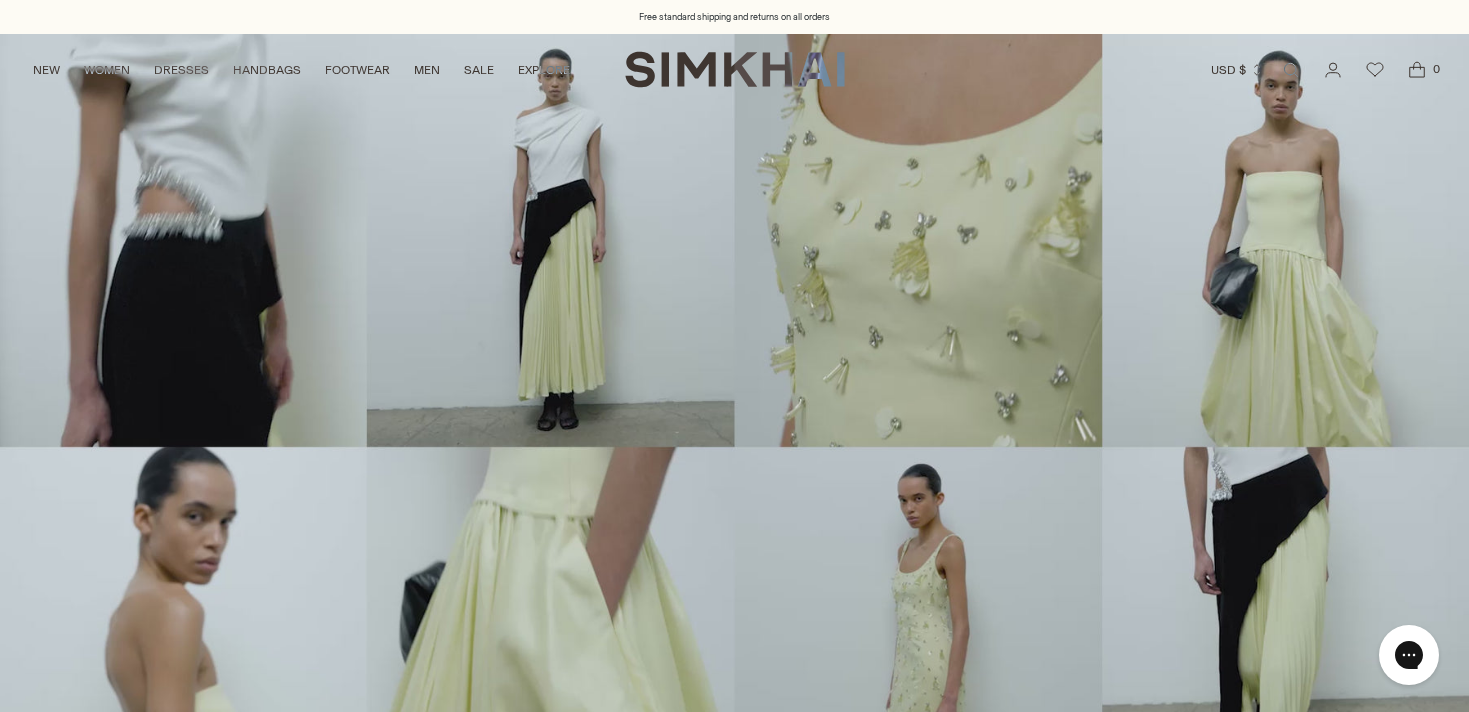 scroll, scrollTop: 0, scrollLeft: 0, axis: both 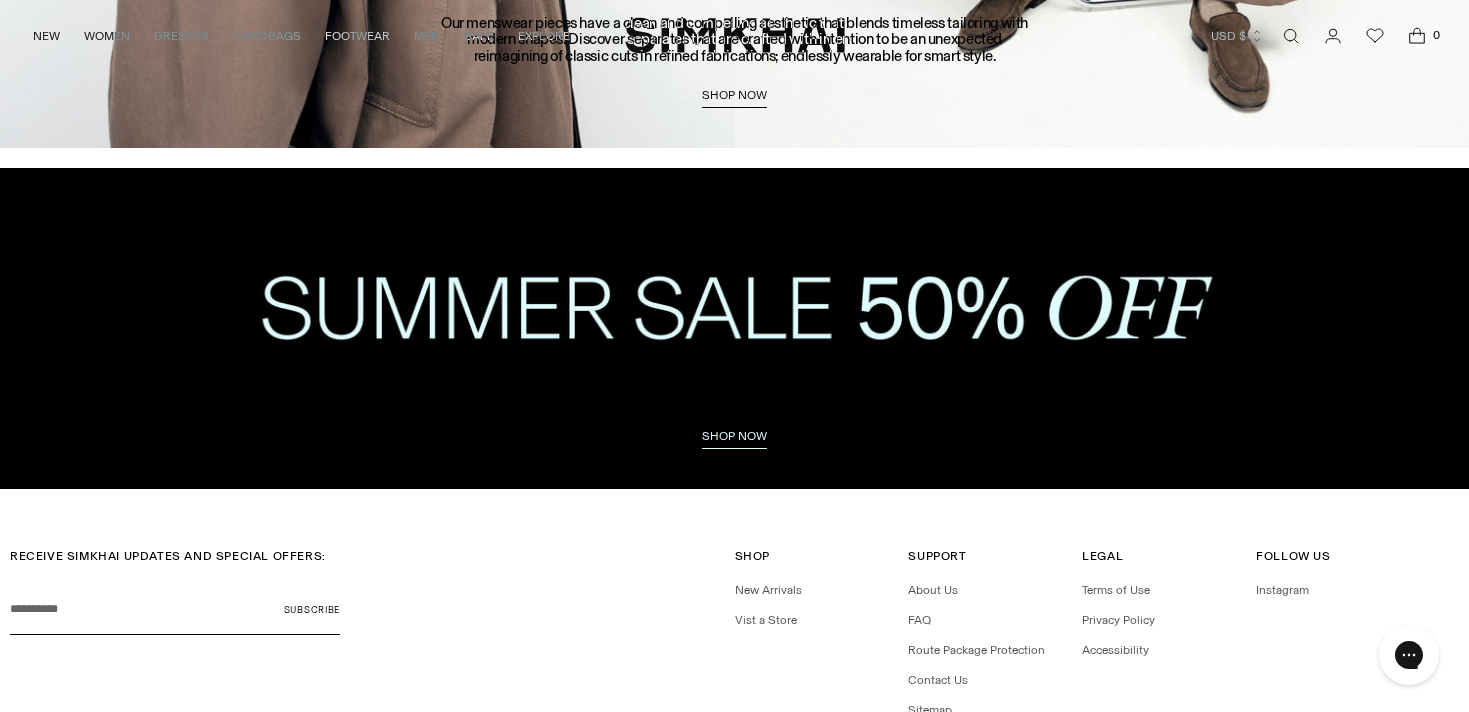 click at bounding box center [734, 328] 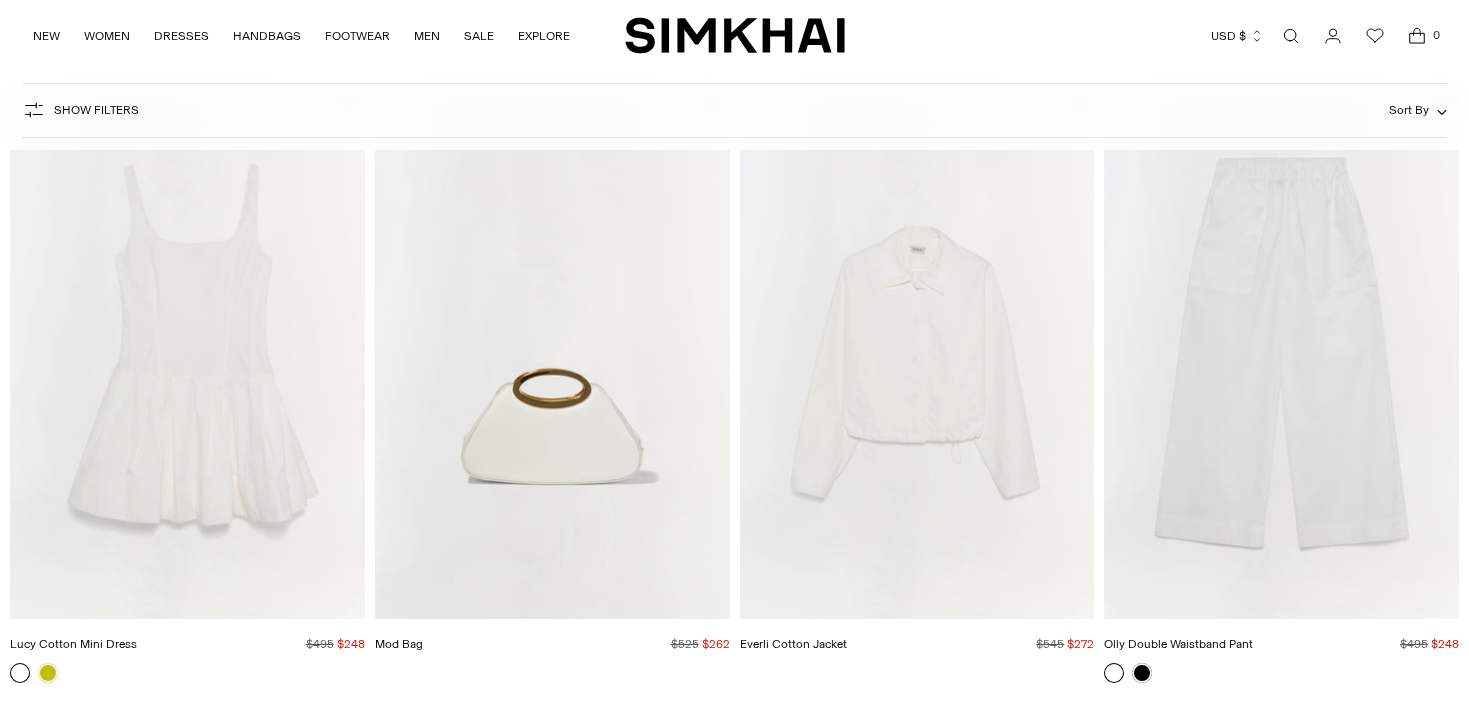 scroll, scrollTop: 0, scrollLeft: 0, axis: both 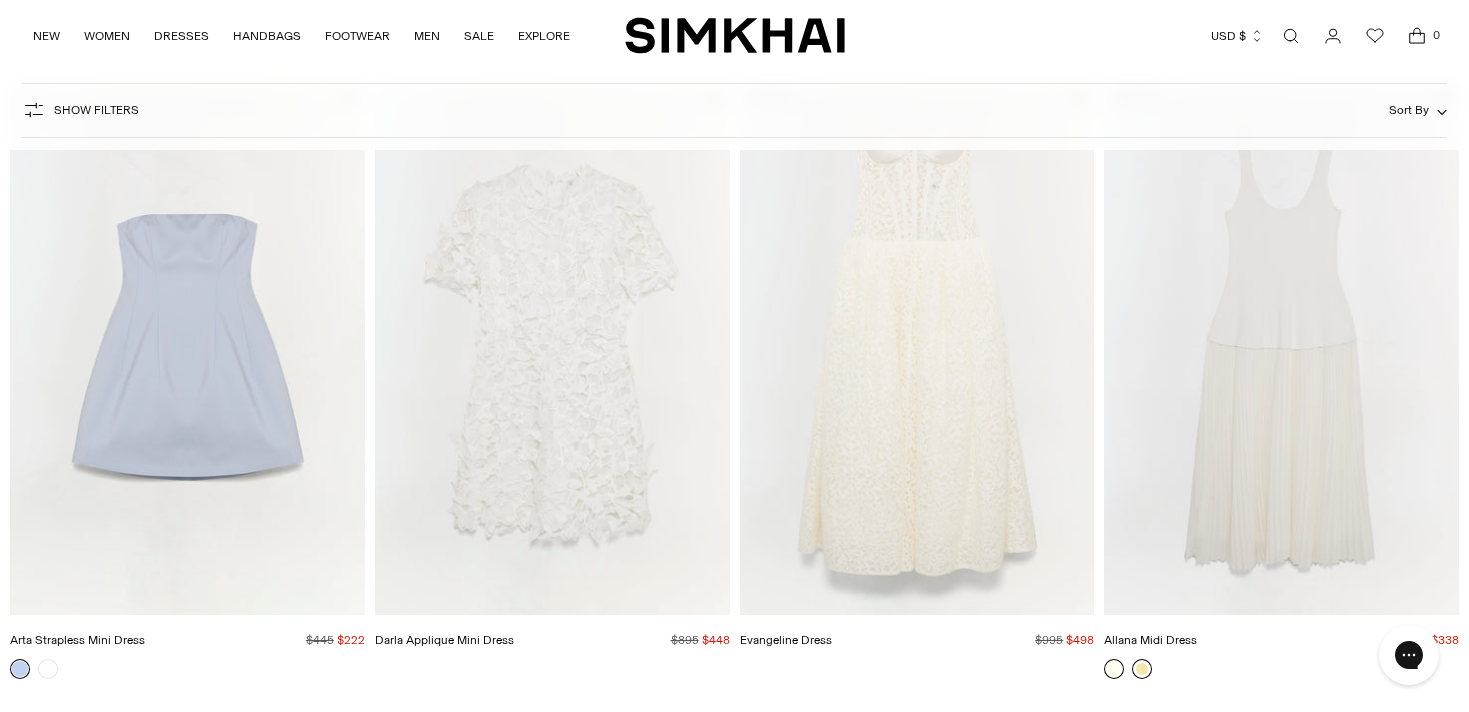click at bounding box center (1142, 669) 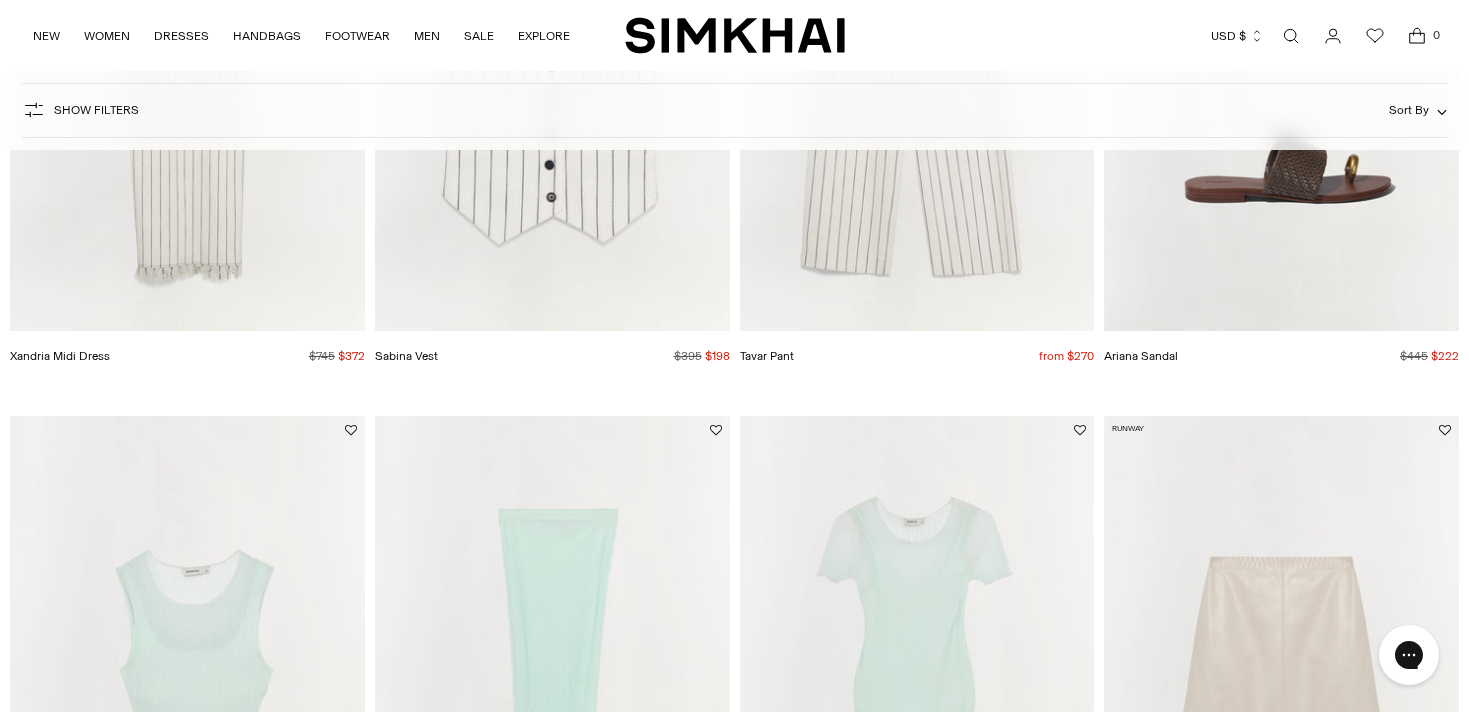 scroll, scrollTop: 3231, scrollLeft: 0, axis: vertical 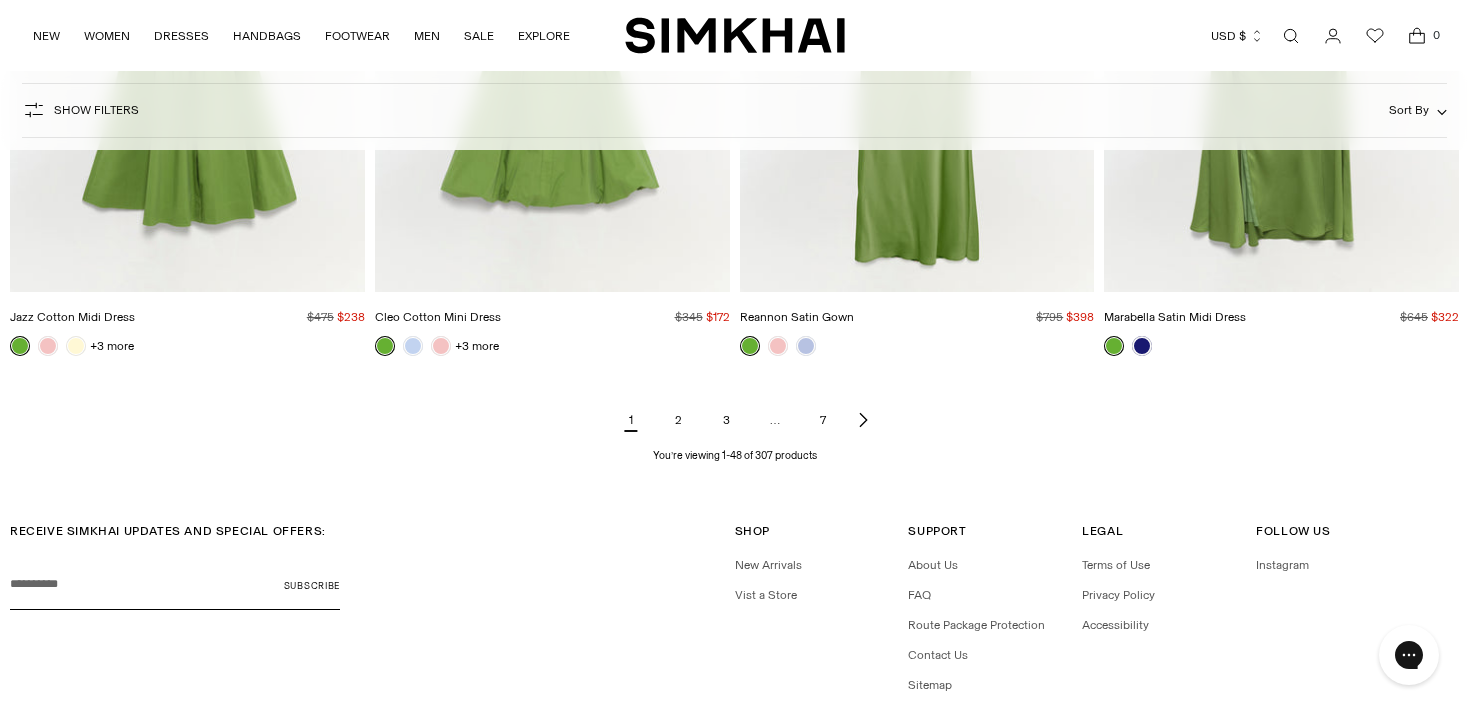 click 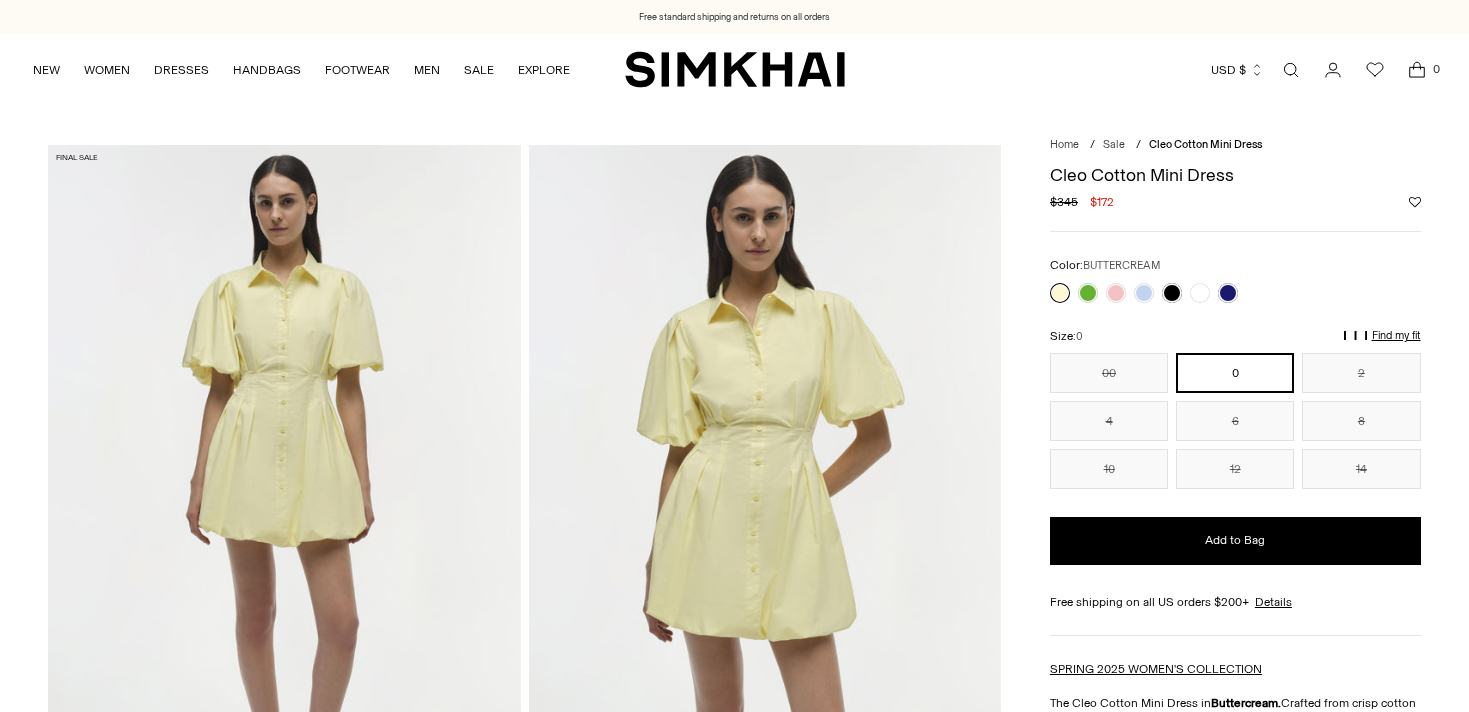 scroll, scrollTop: 0, scrollLeft: 0, axis: both 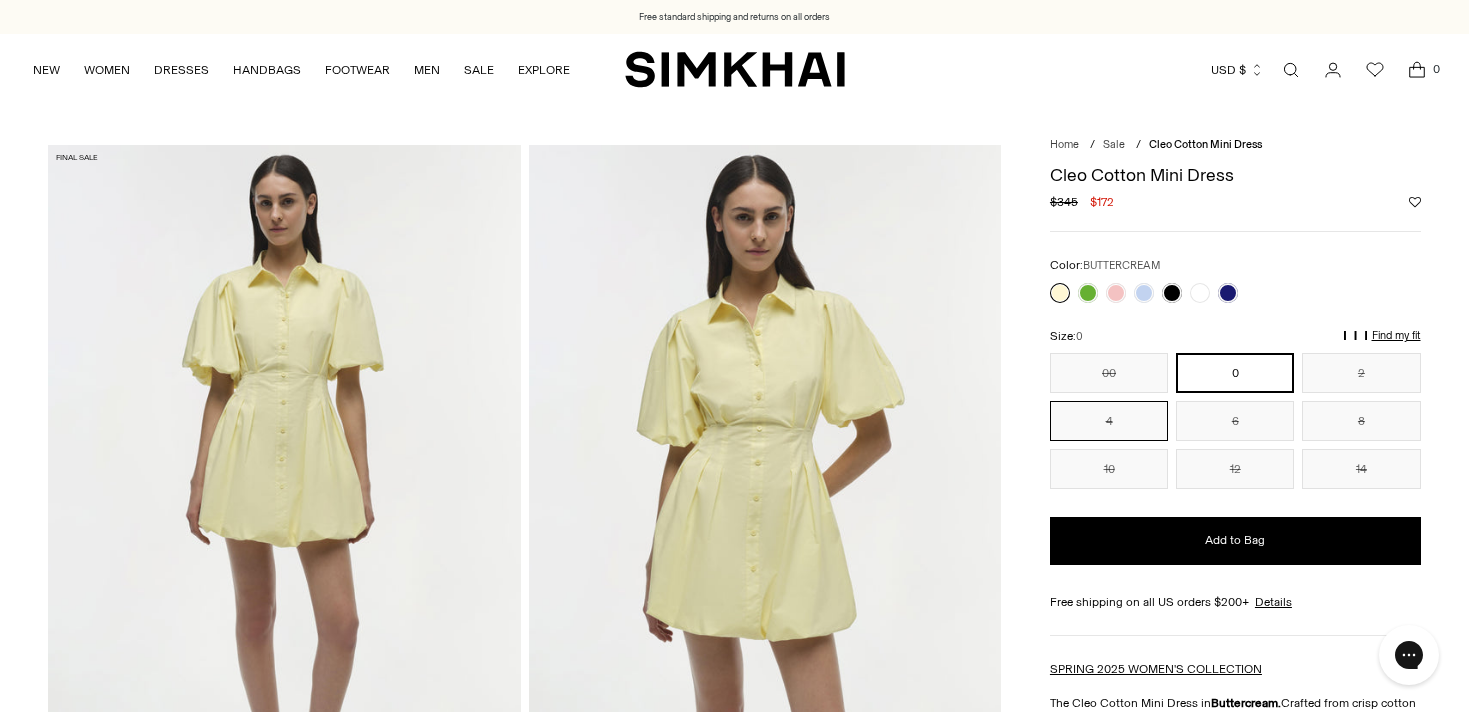 click on "4" at bounding box center [1109, 421] 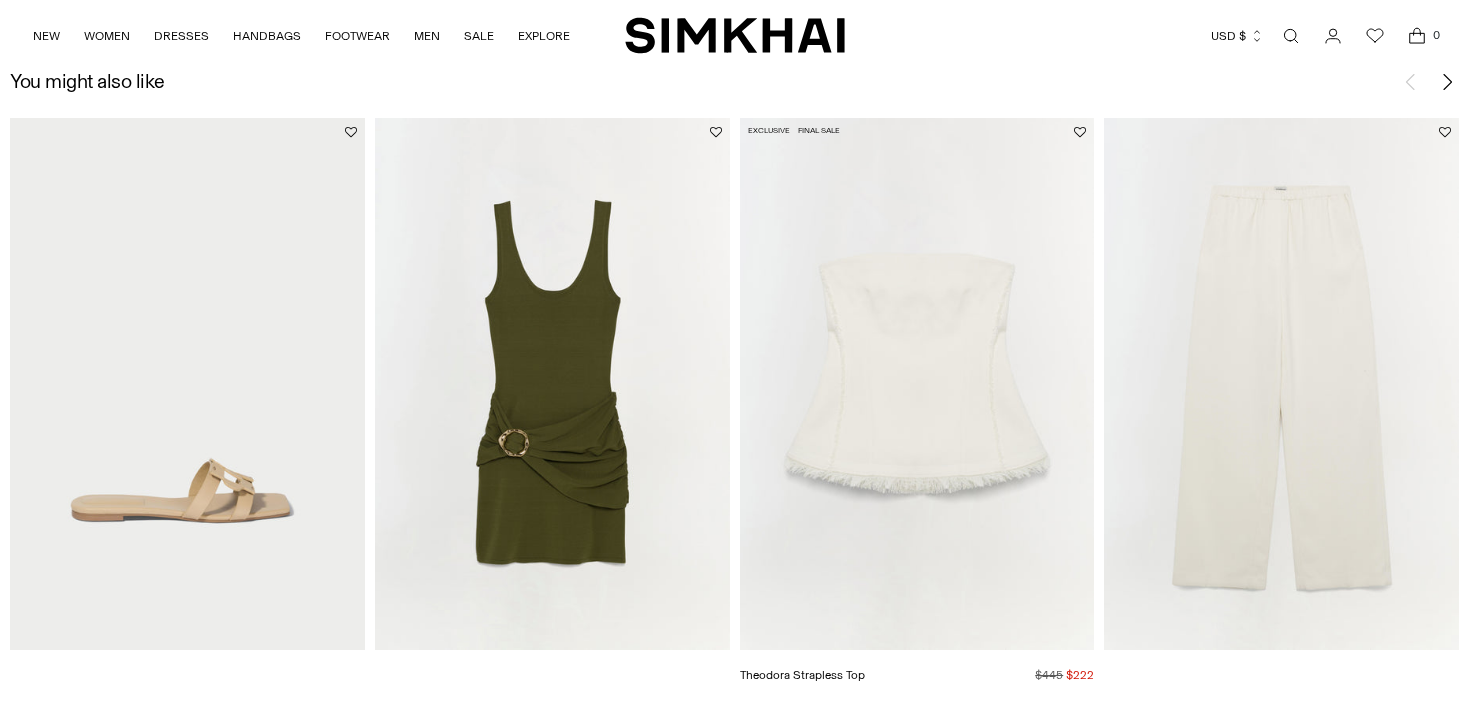 scroll, scrollTop: 3680, scrollLeft: 0, axis: vertical 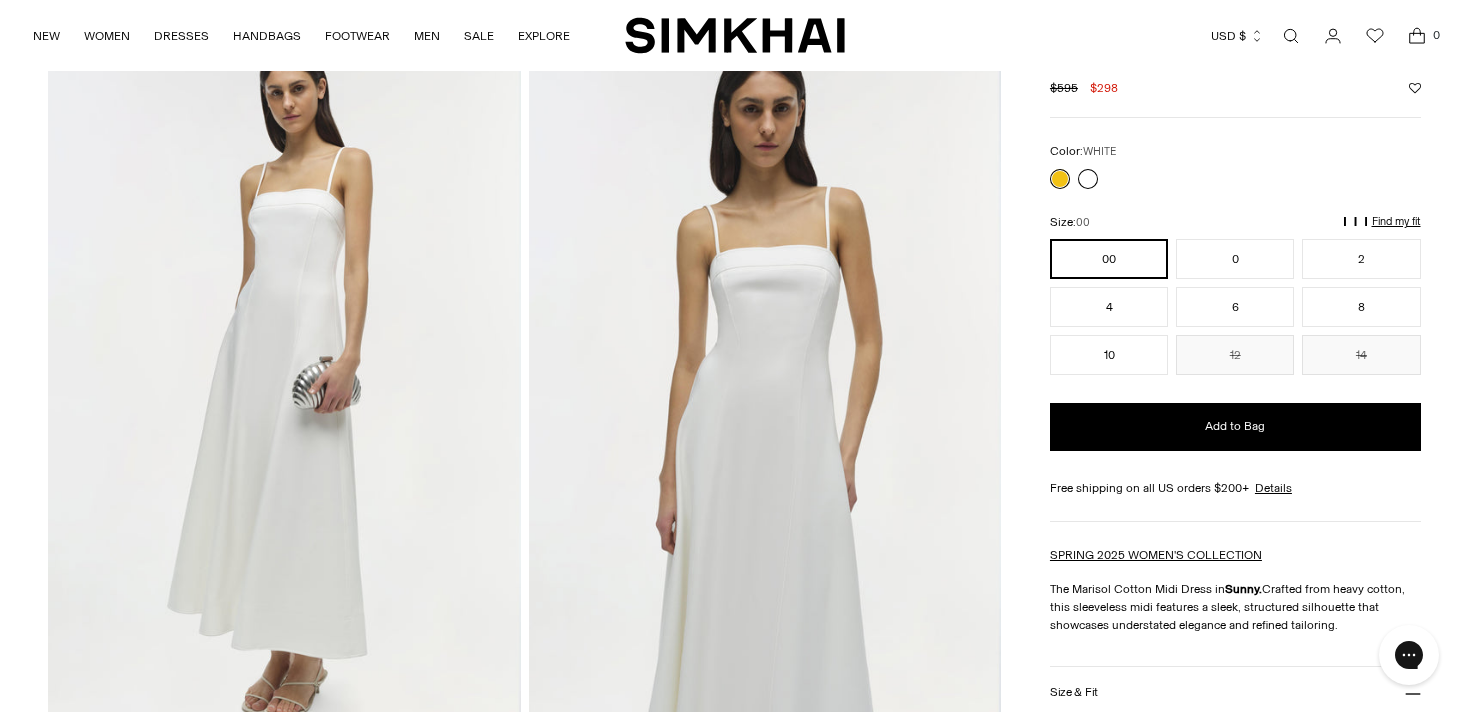 click at bounding box center [1088, 179] 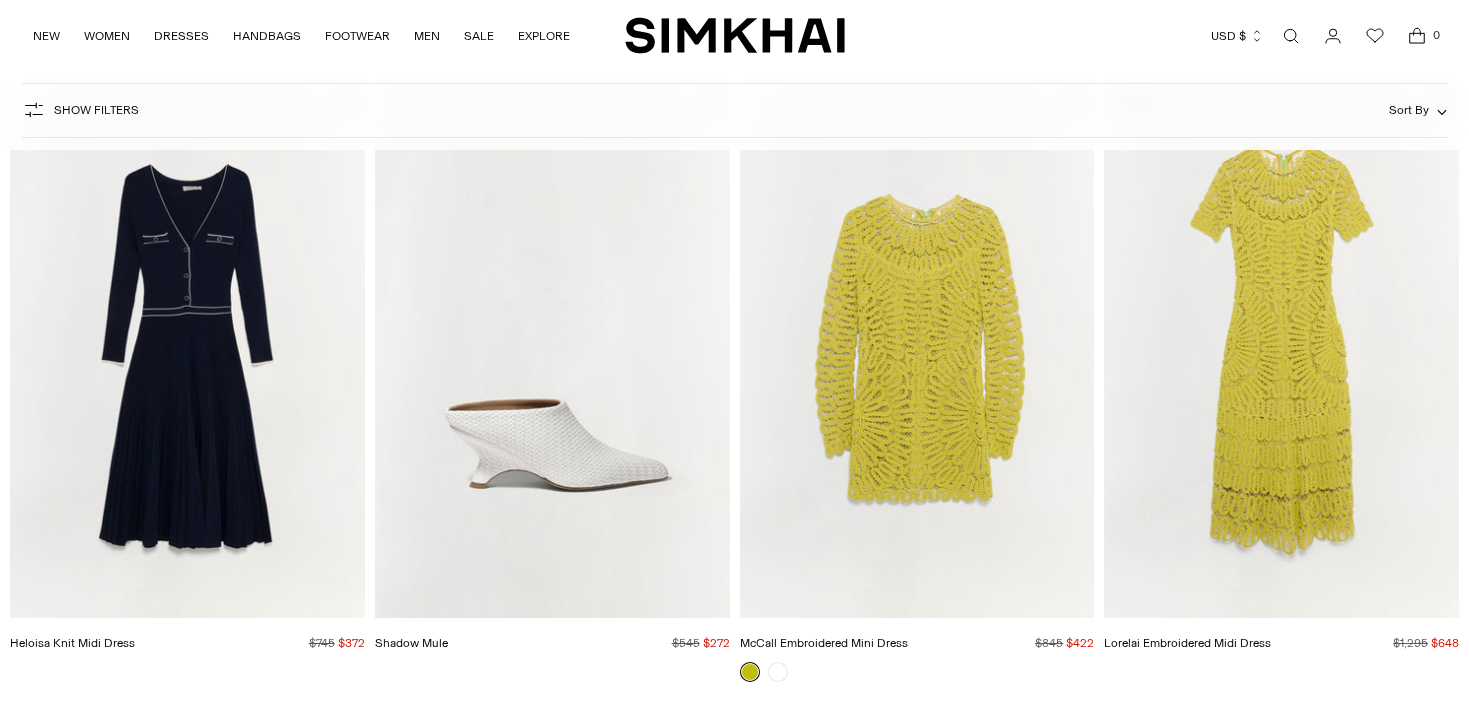 scroll, scrollTop: 0, scrollLeft: 0, axis: both 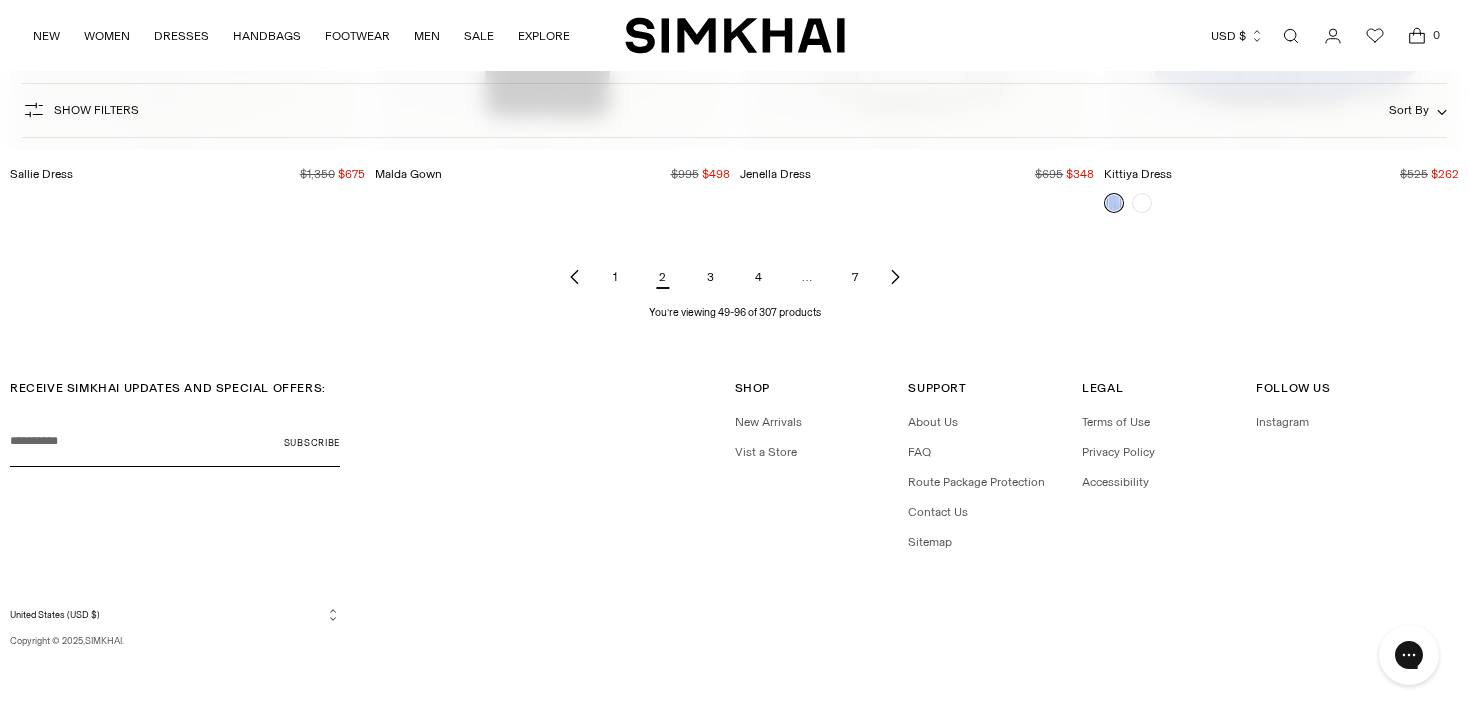 click on "3" at bounding box center [711, 277] 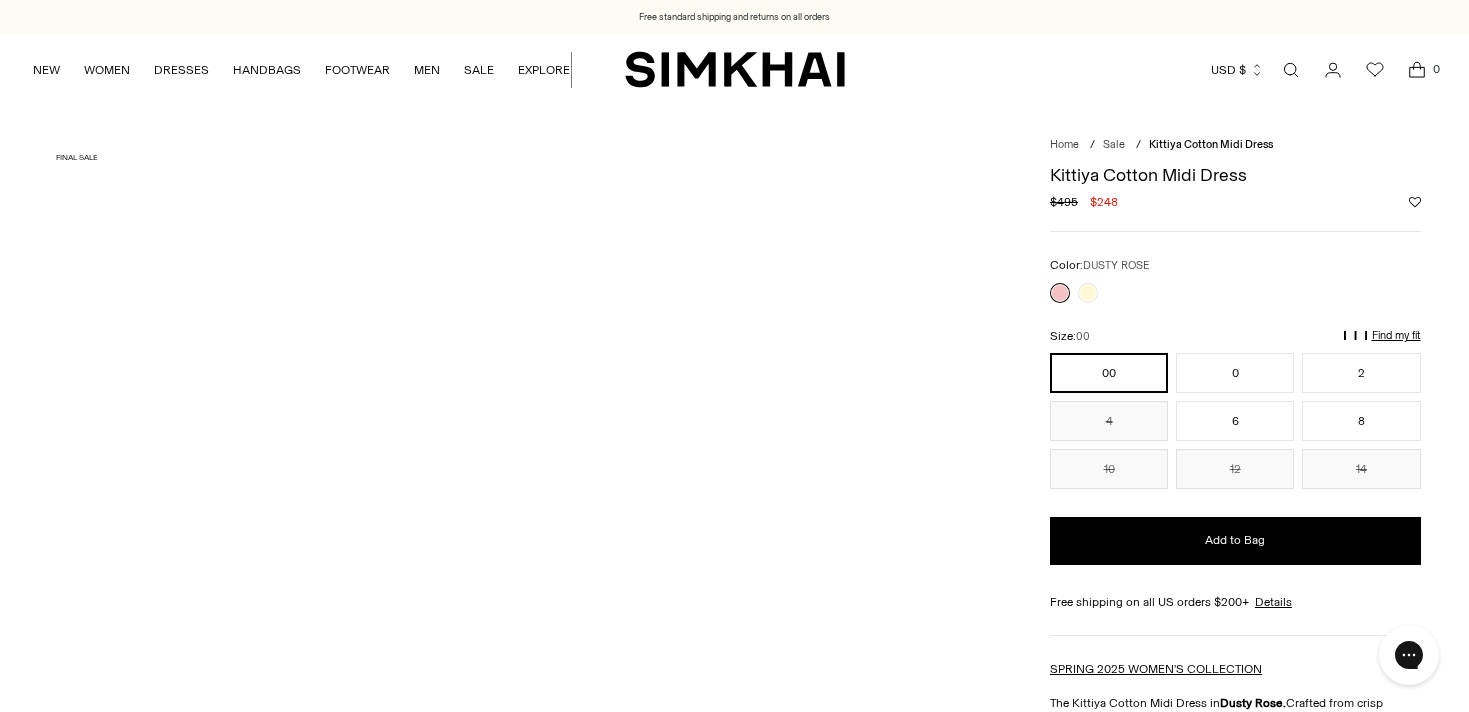 scroll, scrollTop: 0, scrollLeft: 0, axis: both 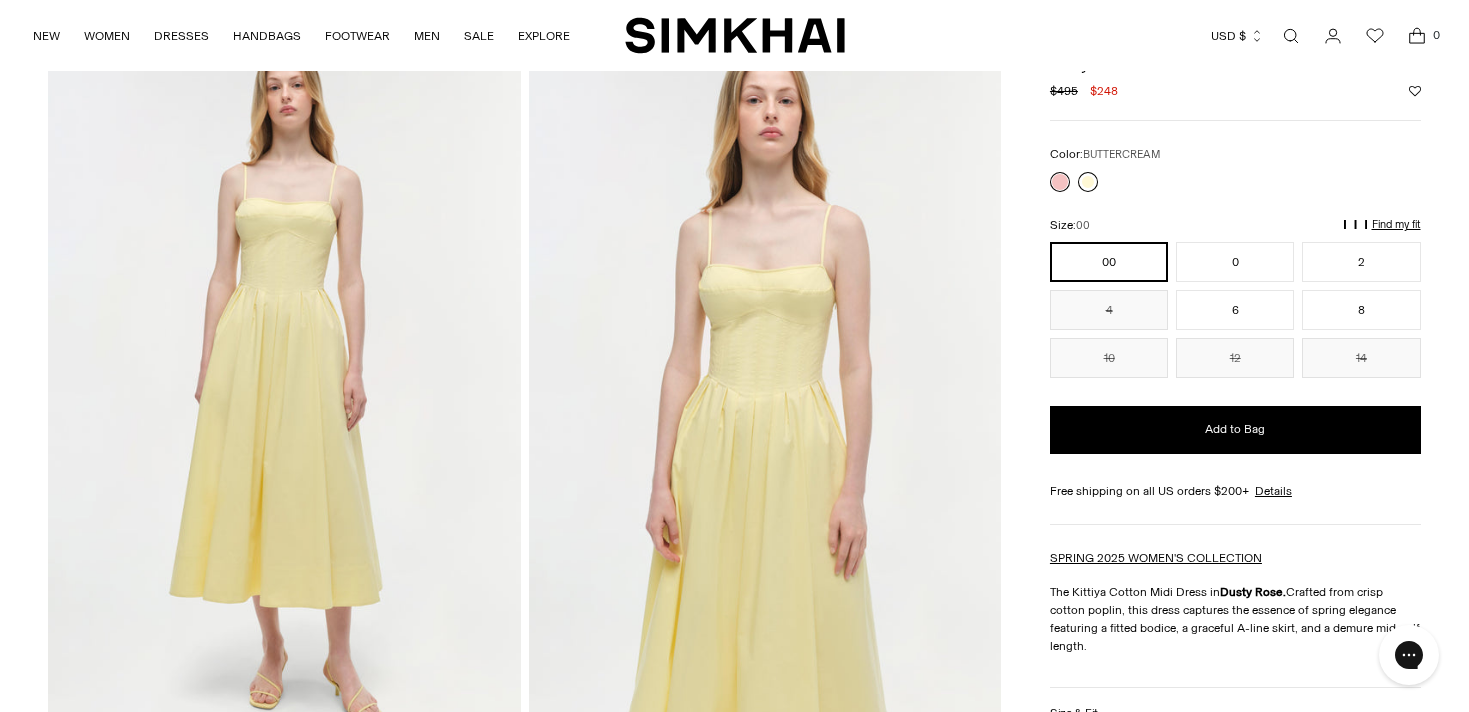 click at bounding box center [1088, 182] 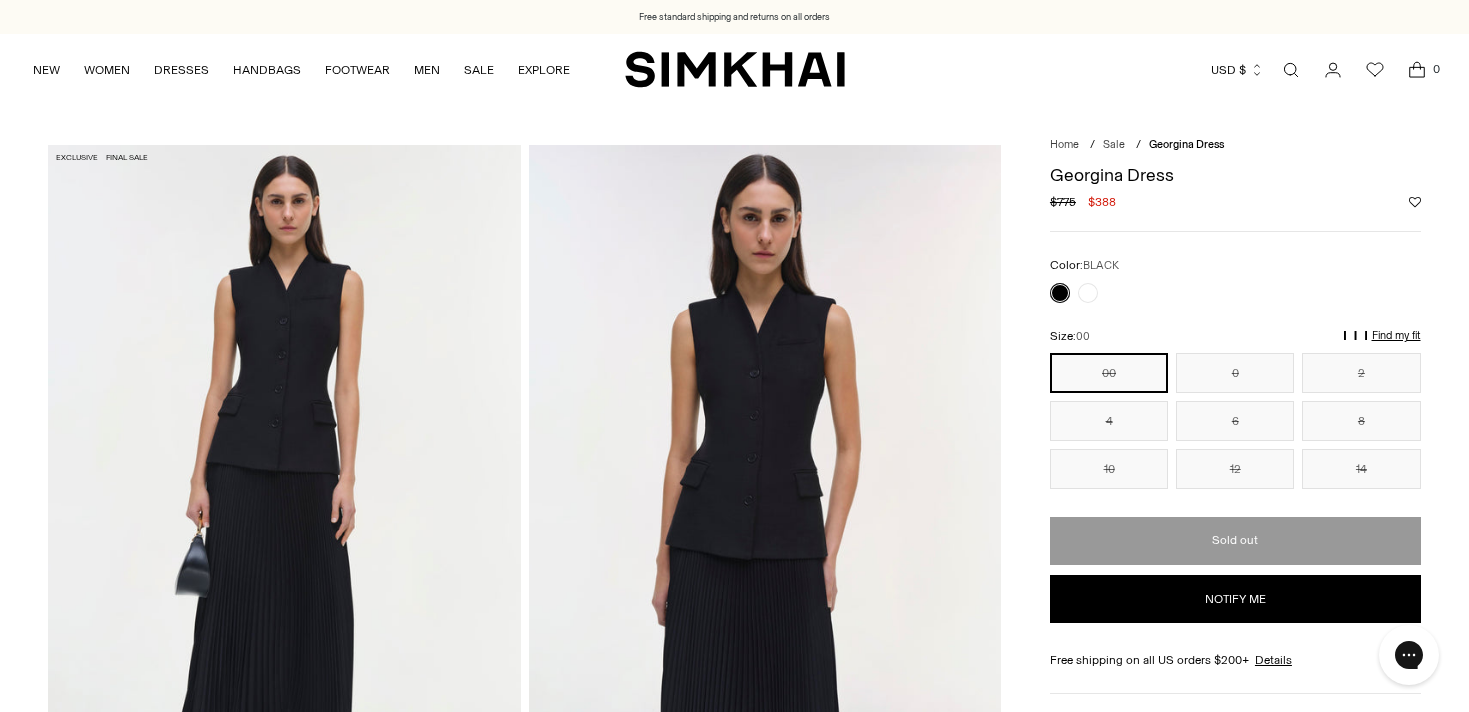 scroll, scrollTop: 0, scrollLeft: 0, axis: both 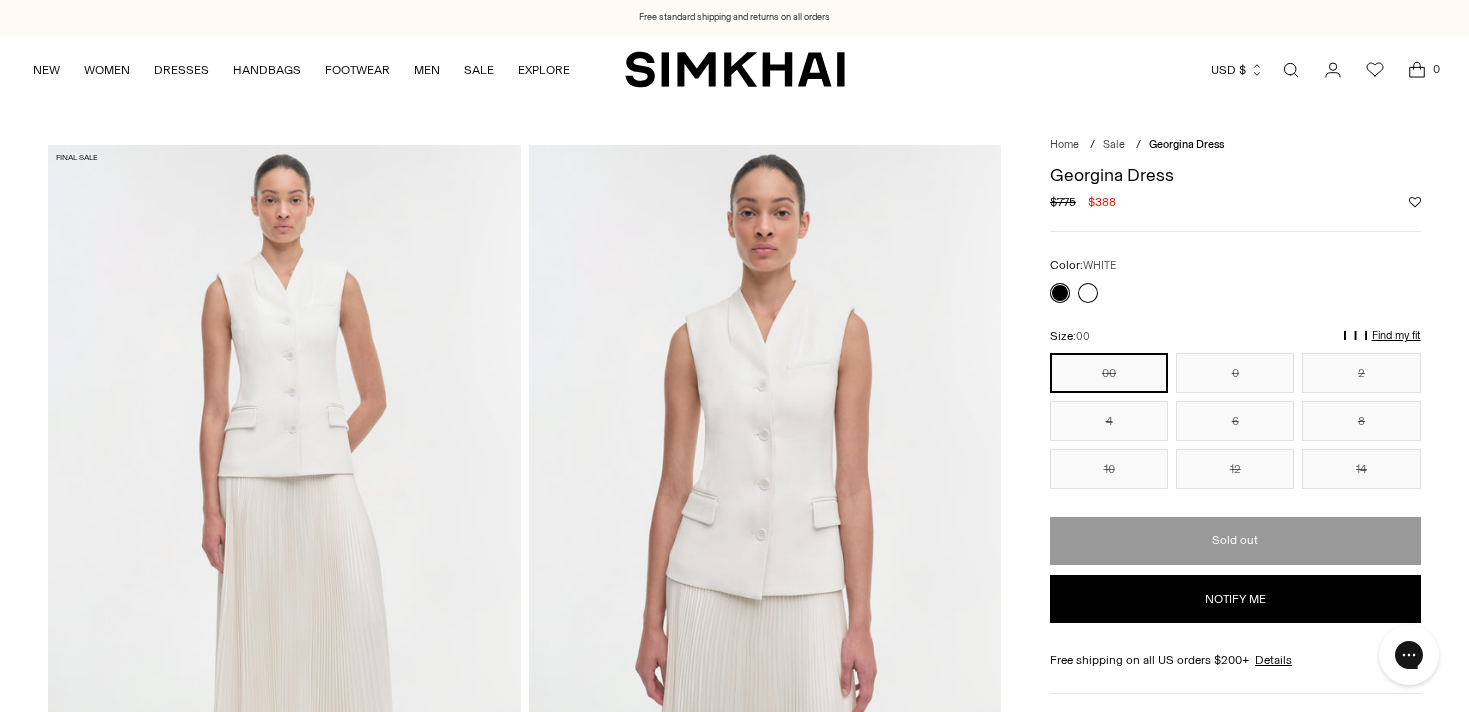 click at bounding box center [1088, 293] 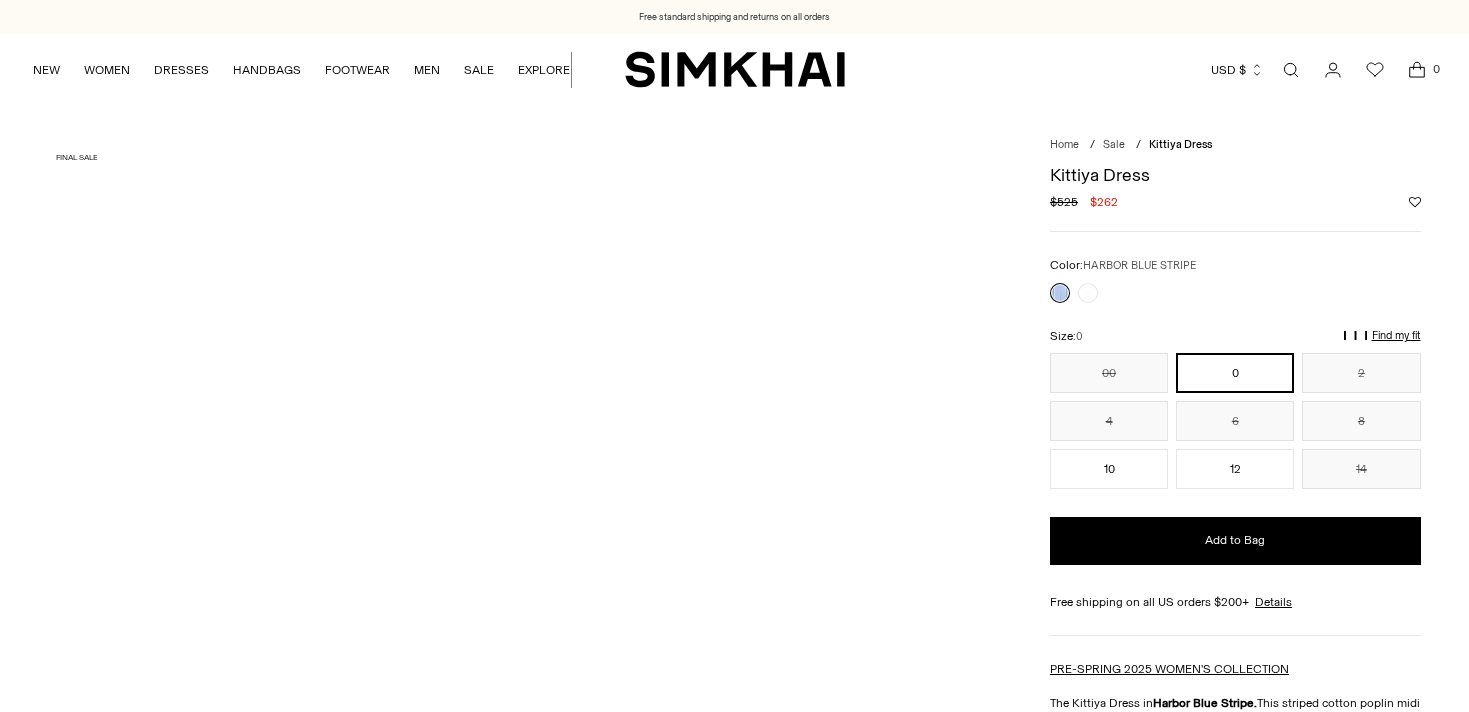 scroll, scrollTop: 0, scrollLeft: 0, axis: both 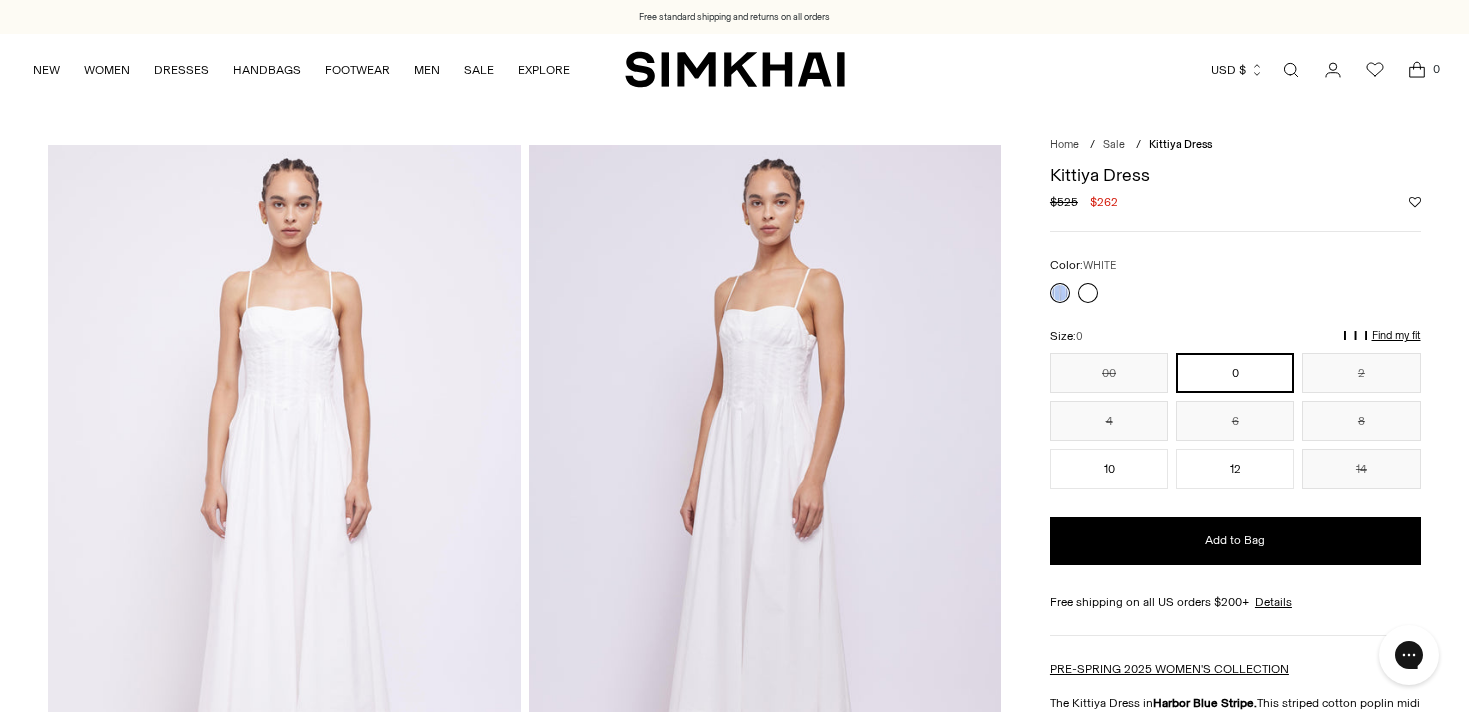 click at bounding box center [1088, 293] 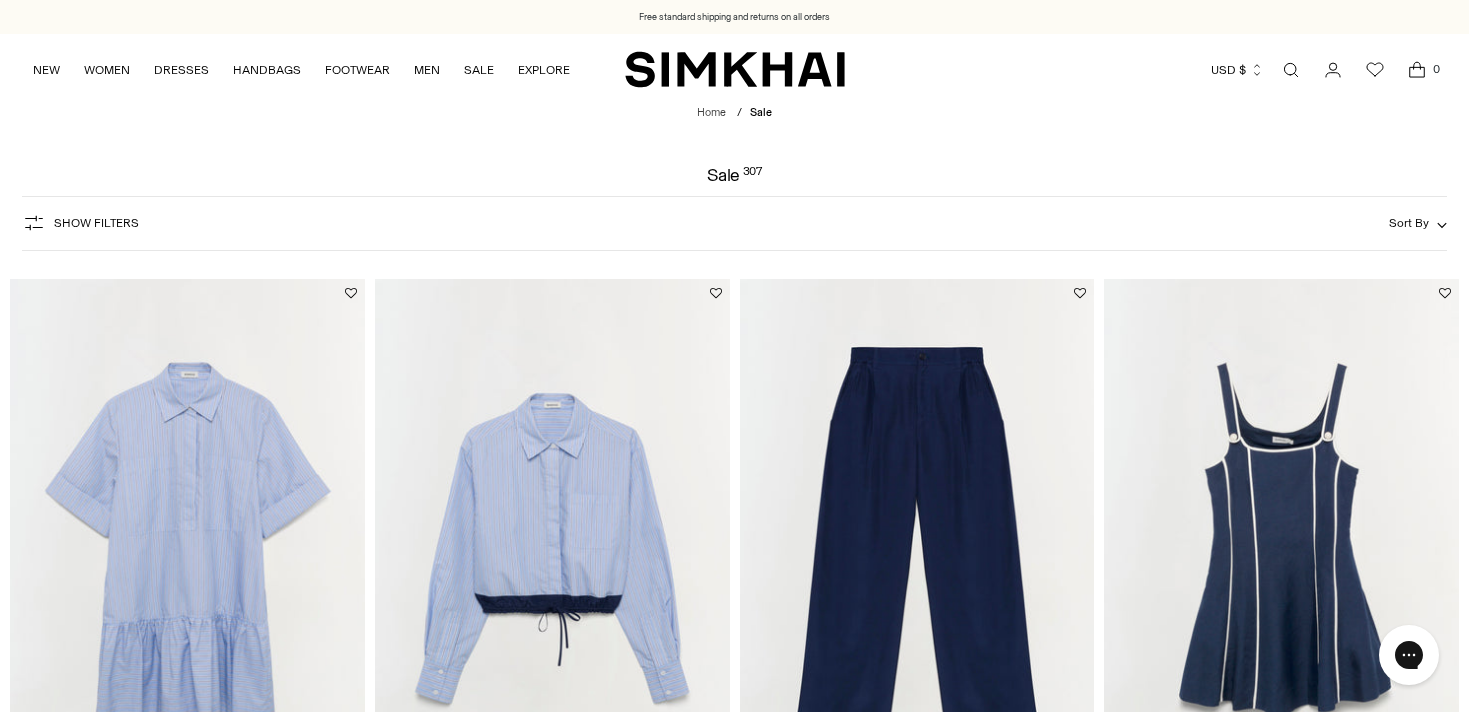 scroll, scrollTop: 0, scrollLeft: 0, axis: both 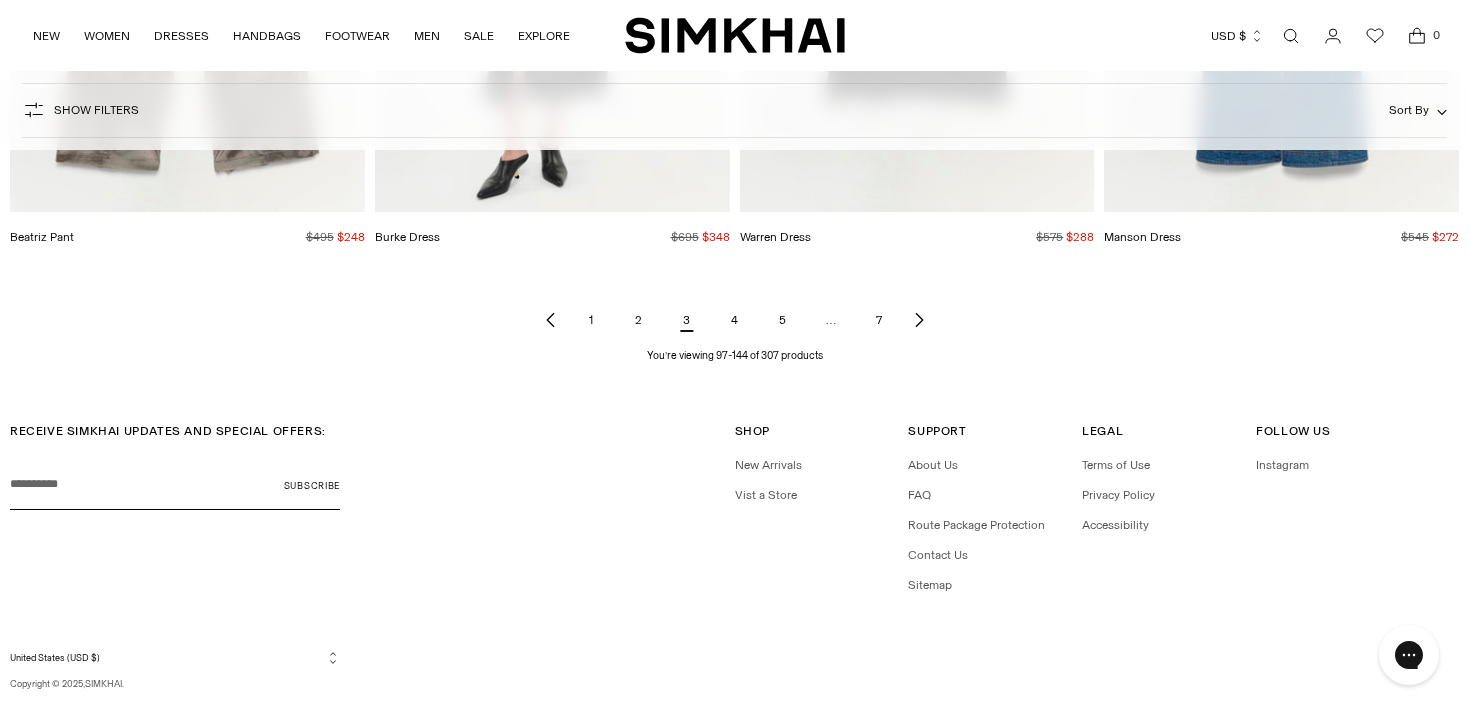 click on "4" at bounding box center [735, 320] 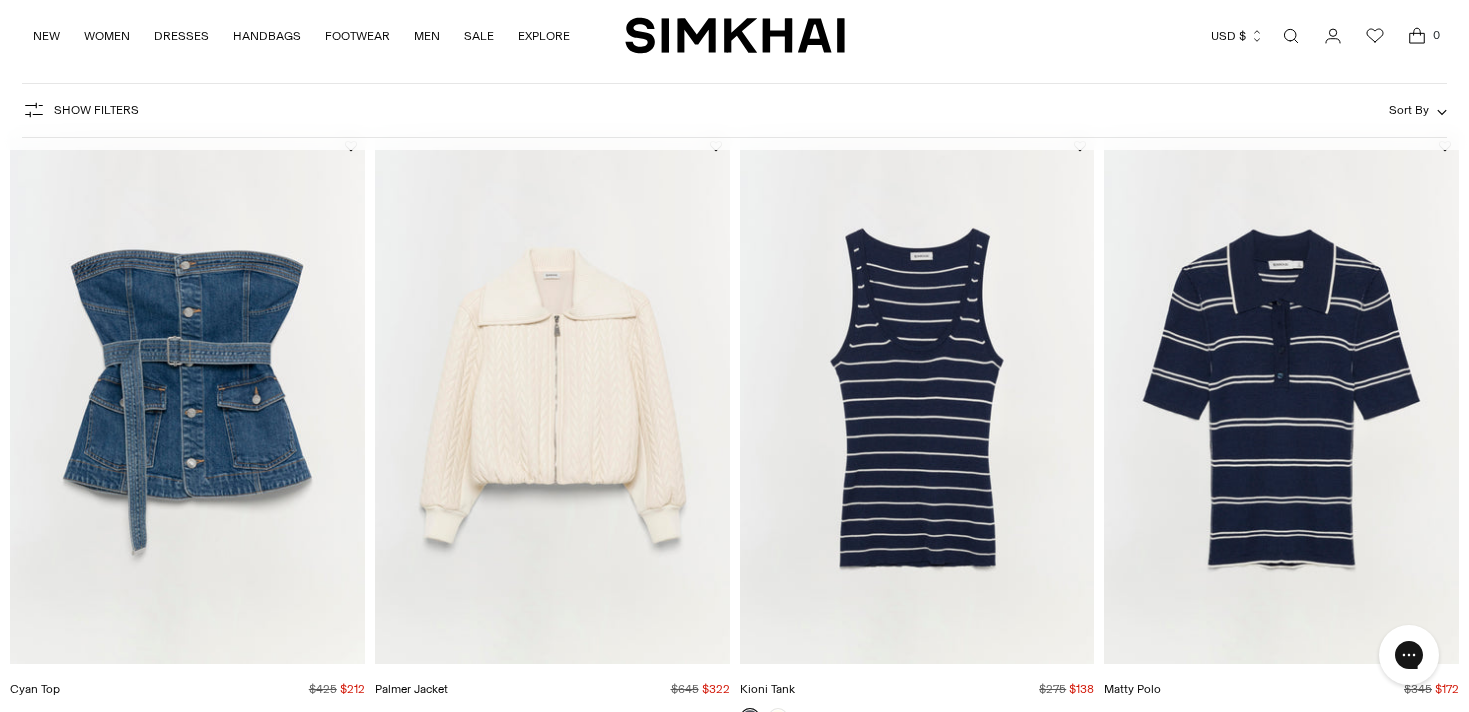 scroll, scrollTop: 150, scrollLeft: 0, axis: vertical 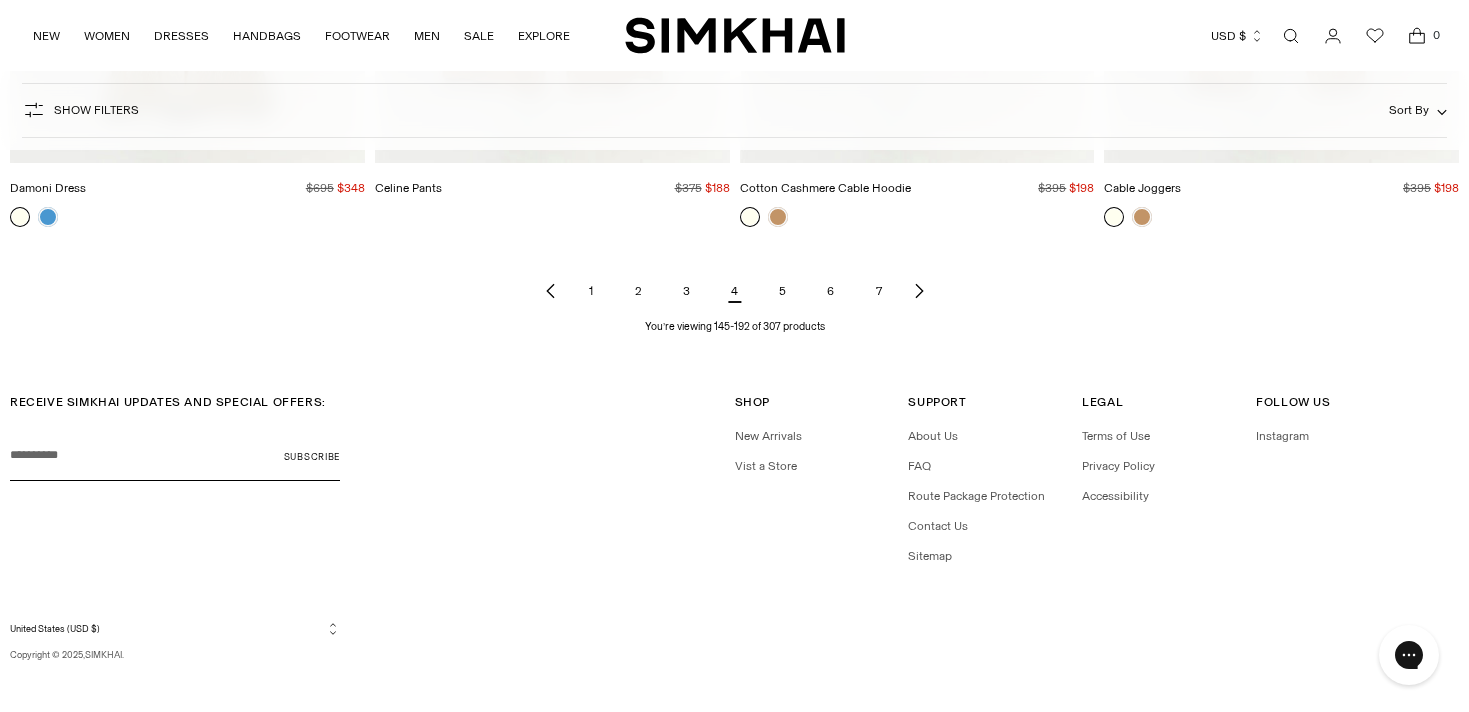 click on "5" at bounding box center (783, 291) 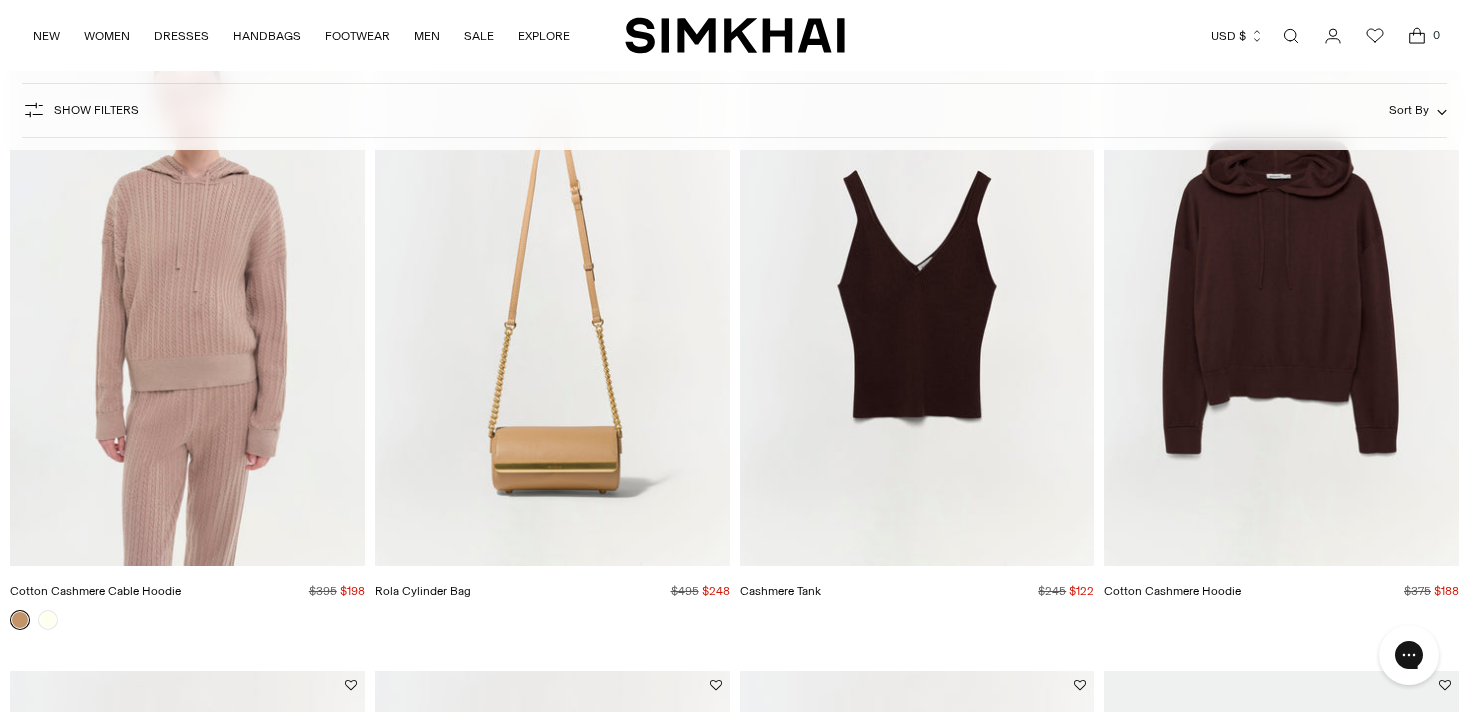 scroll, scrollTop: 0, scrollLeft: 0, axis: both 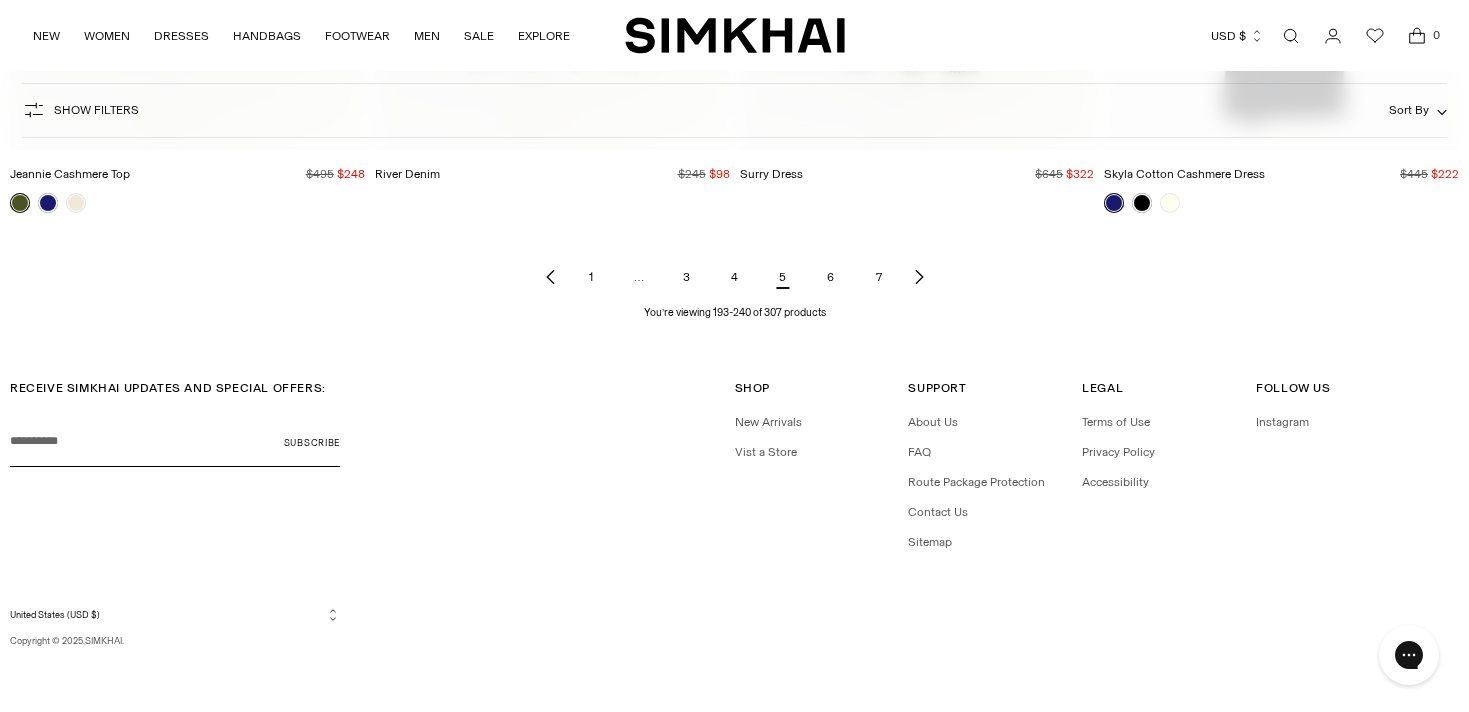 click on "6" at bounding box center (831, 277) 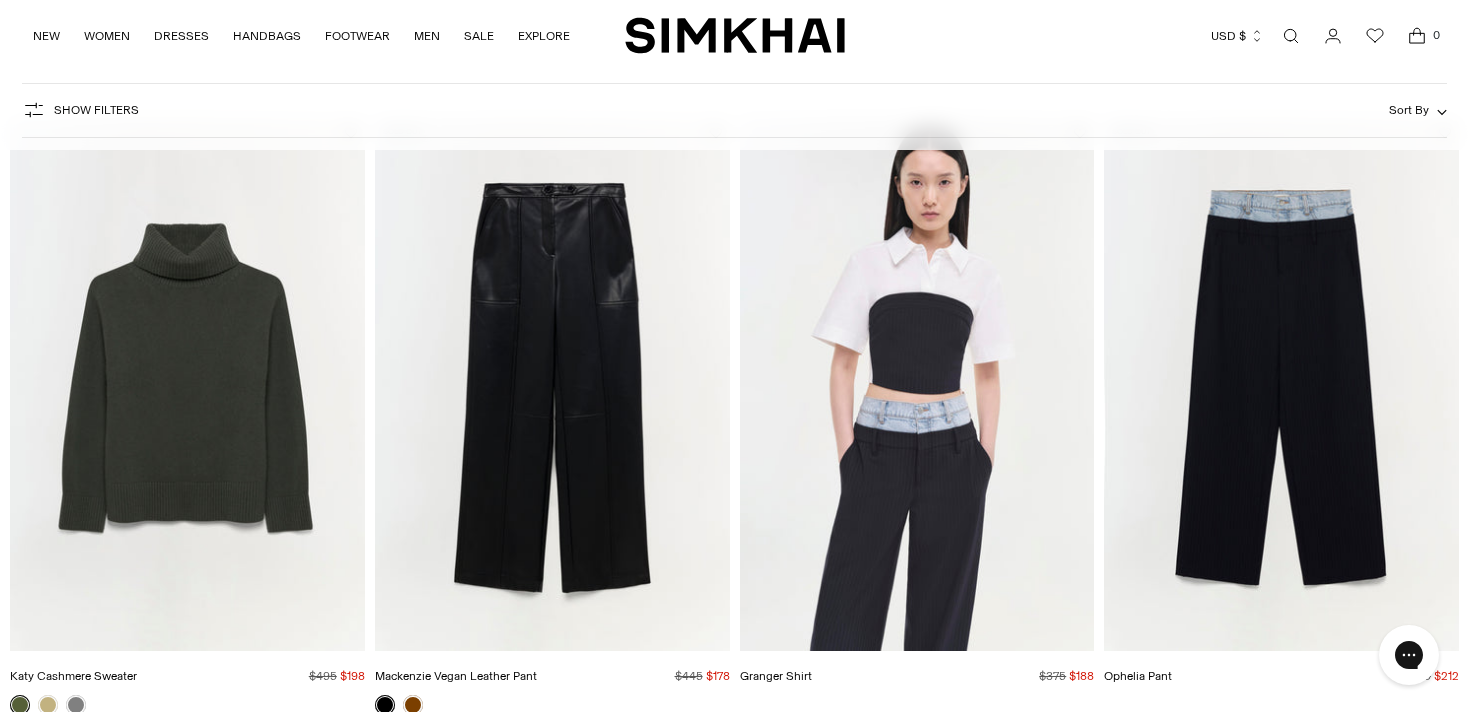 scroll, scrollTop: 0, scrollLeft: 0, axis: both 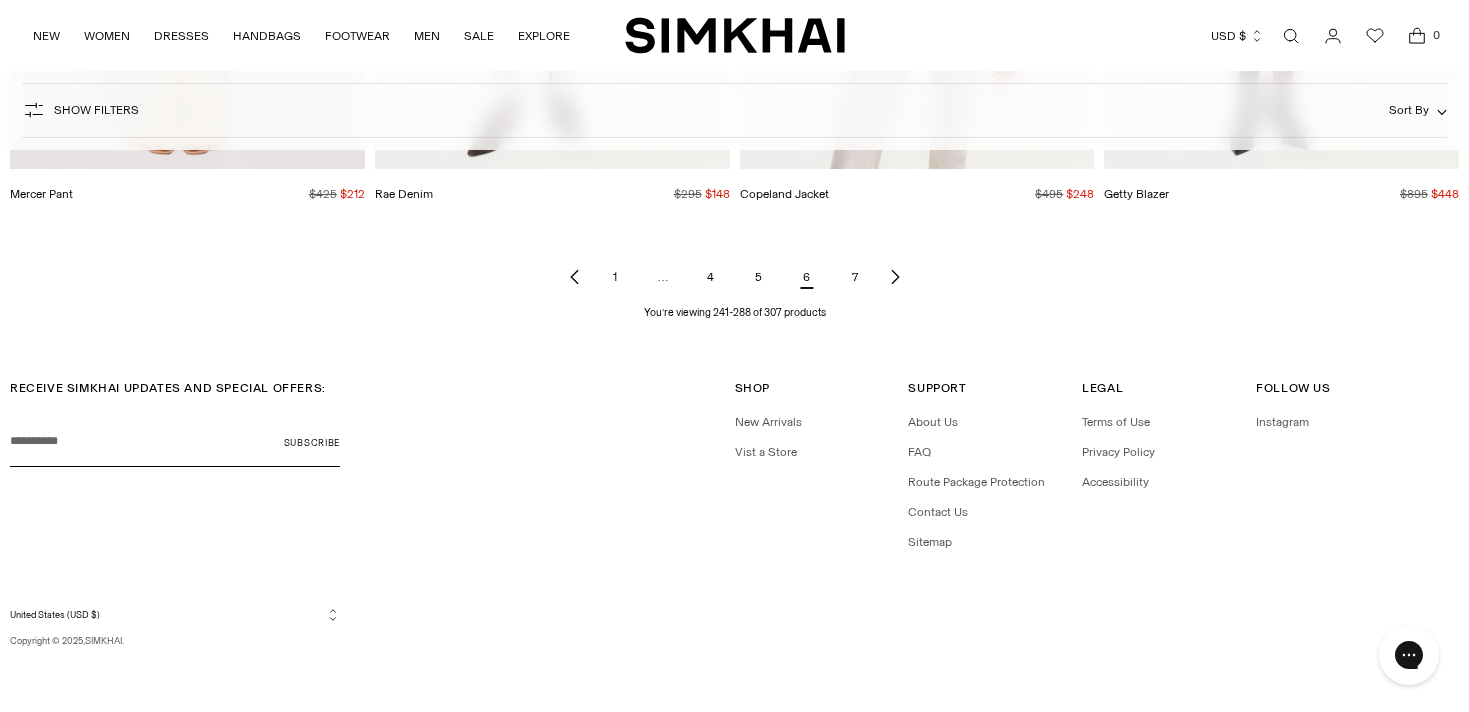 click on "7" at bounding box center [855, 277] 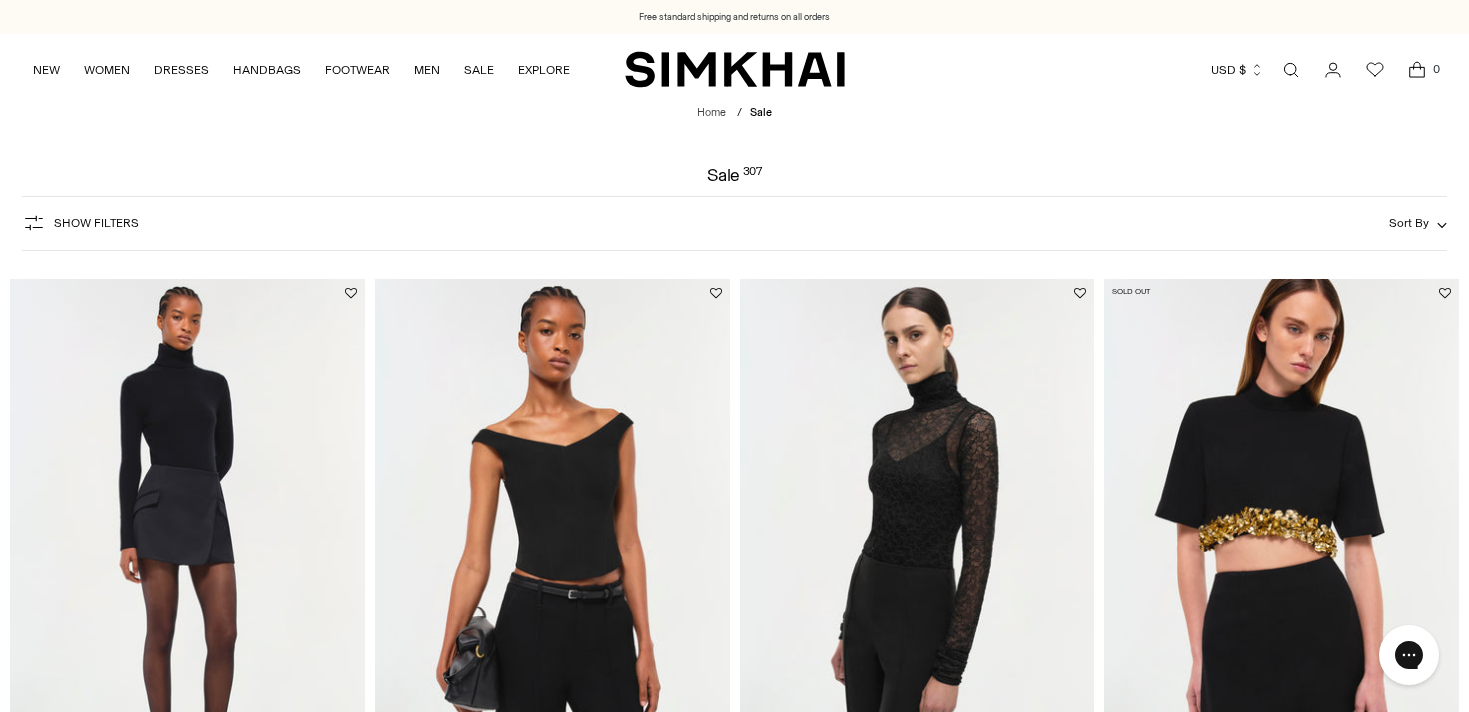 scroll, scrollTop: 0, scrollLeft: 0, axis: both 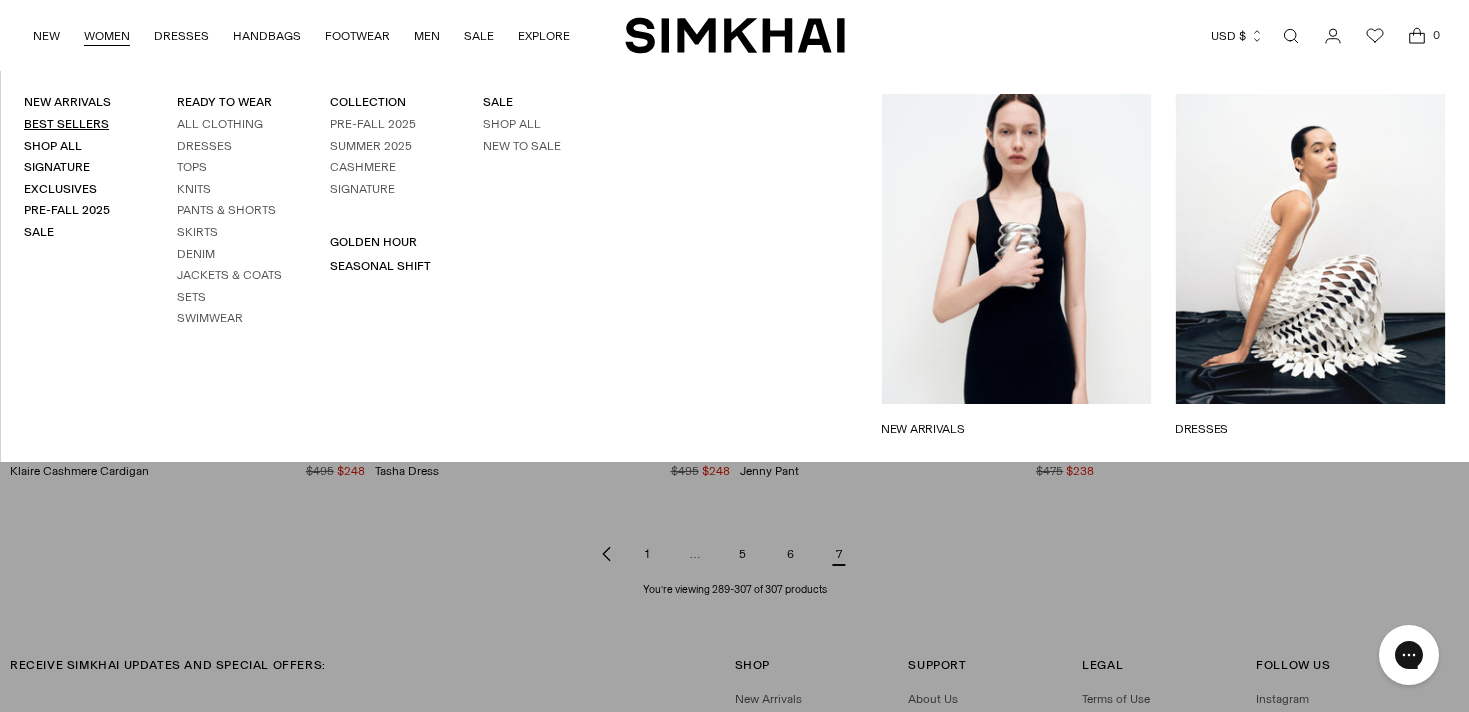 click on "Best Sellers" at bounding box center (66, 124) 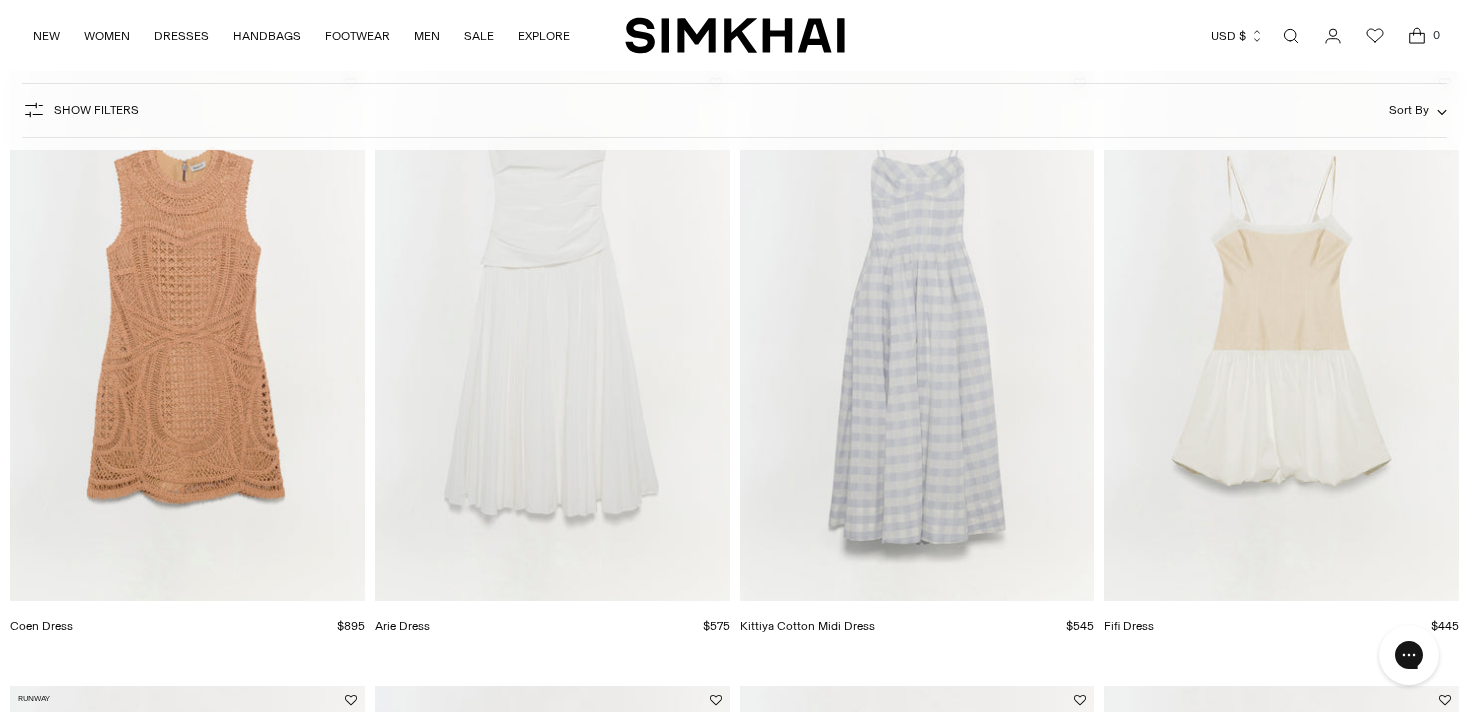 scroll, scrollTop: 214, scrollLeft: 0, axis: vertical 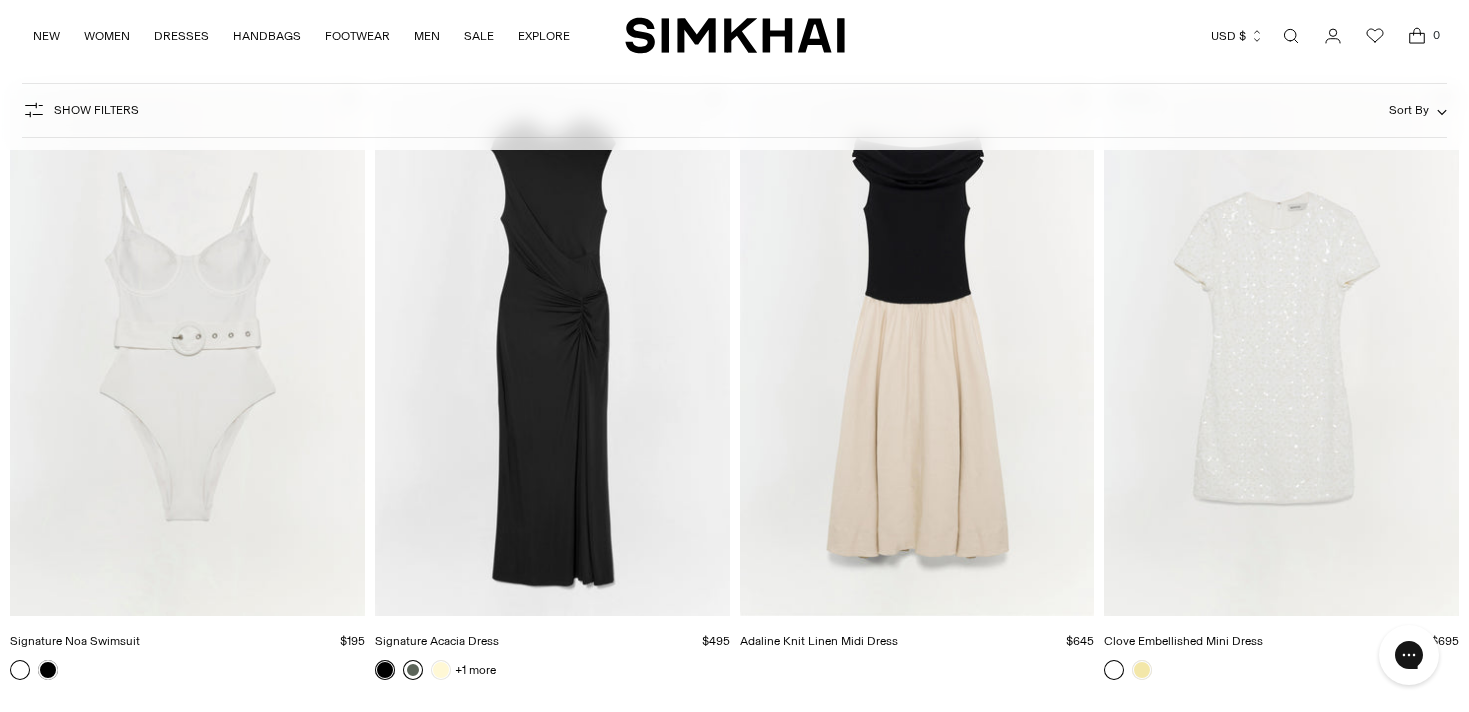 click at bounding box center (413, 670) 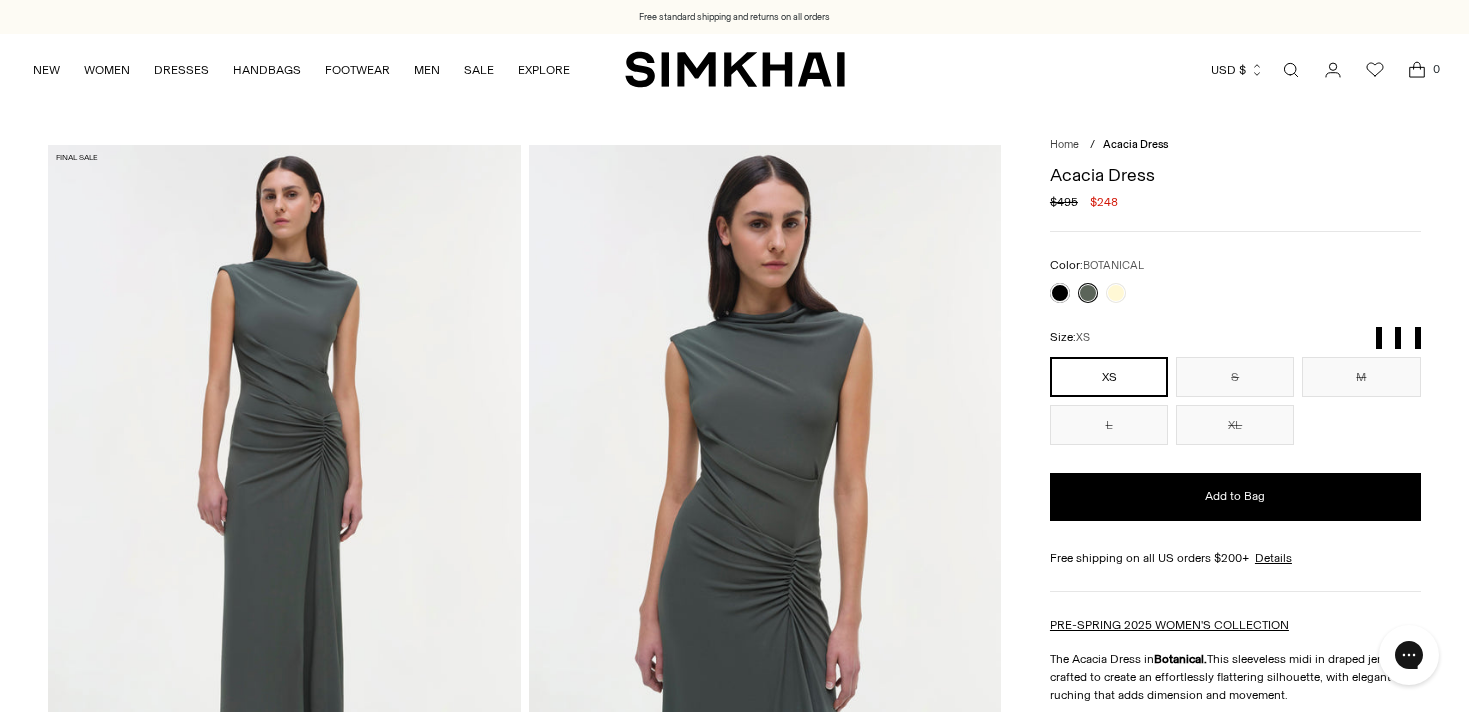 scroll, scrollTop: 0, scrollLeft: 0, axis: both 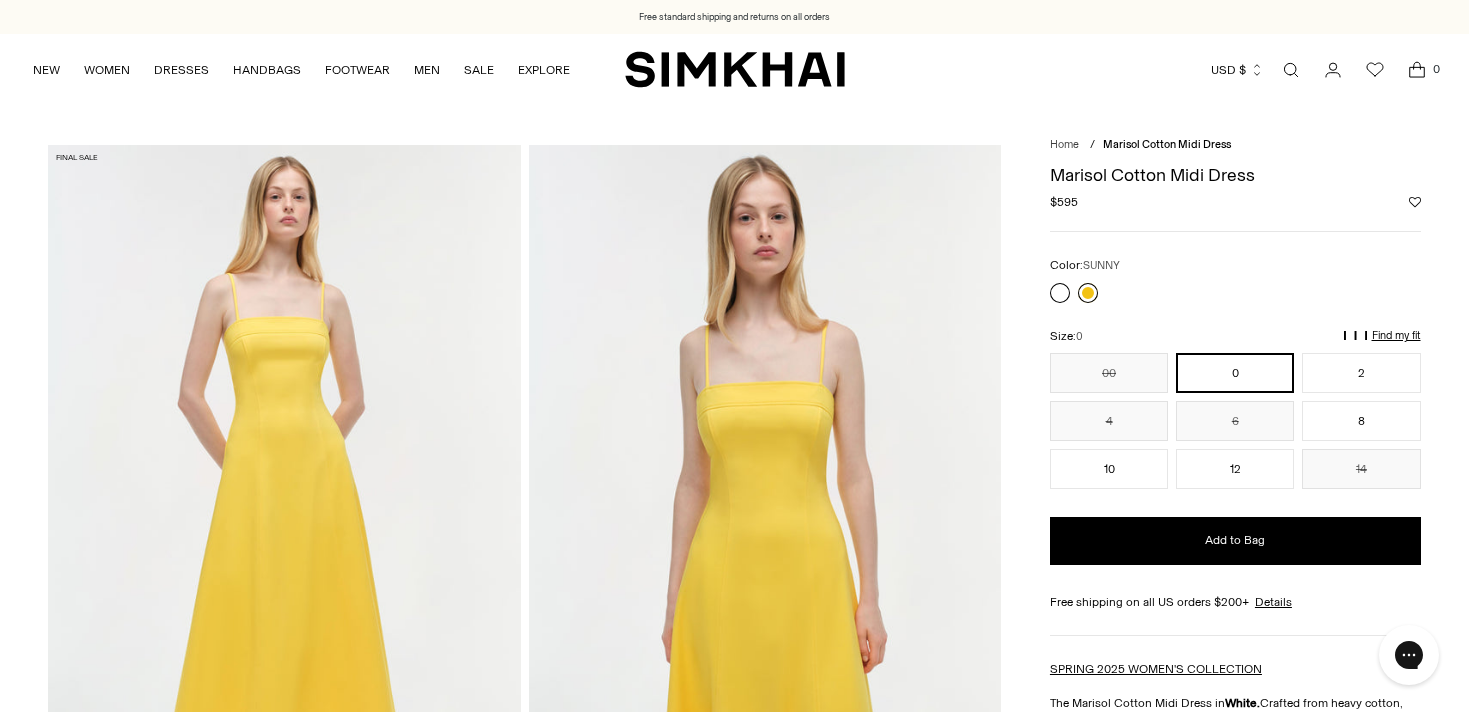 click at bounding box center (1088, 293) 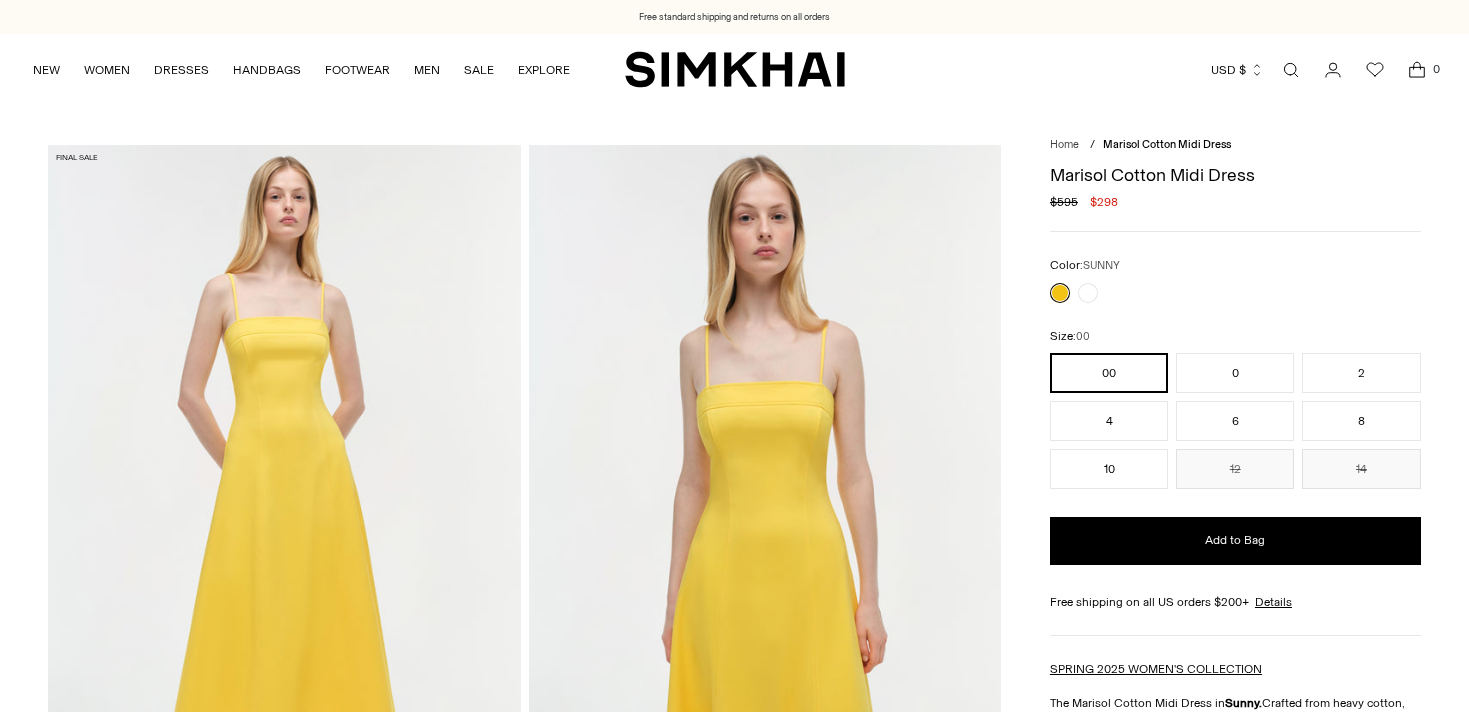 scroll, scrollTop: 0, scrollLeft: 0, axis: both 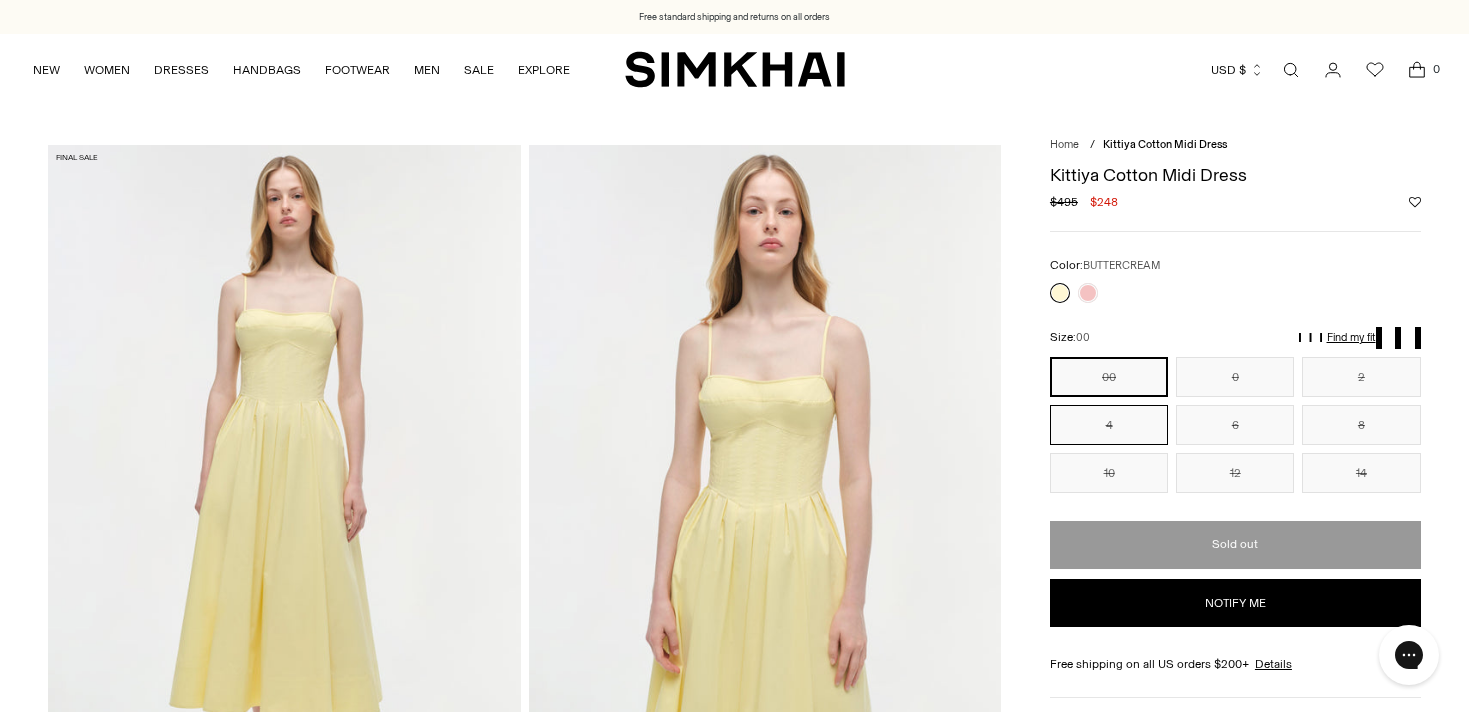 click on "4" at bounding box center (1109, 425) 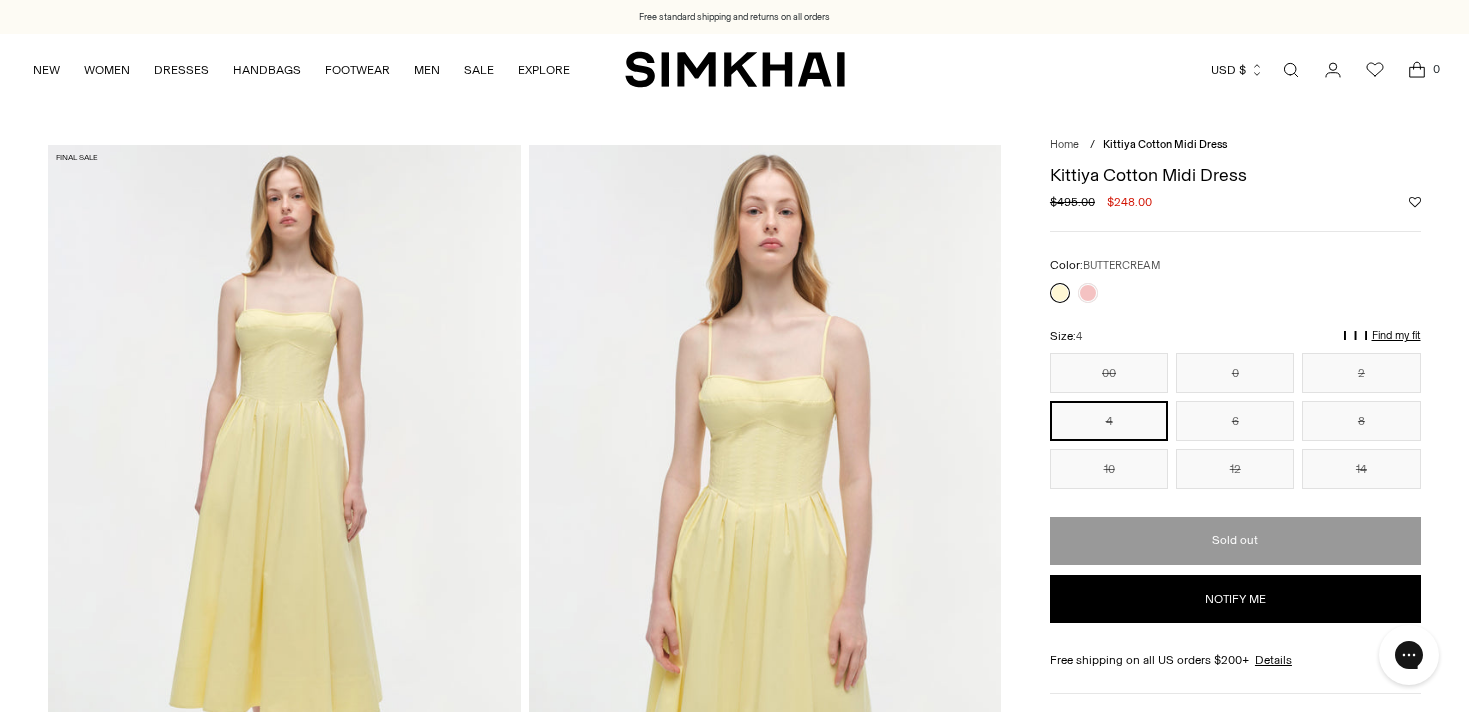 scroll, scrollTop: 0, scrollLeft: 0, axis: both 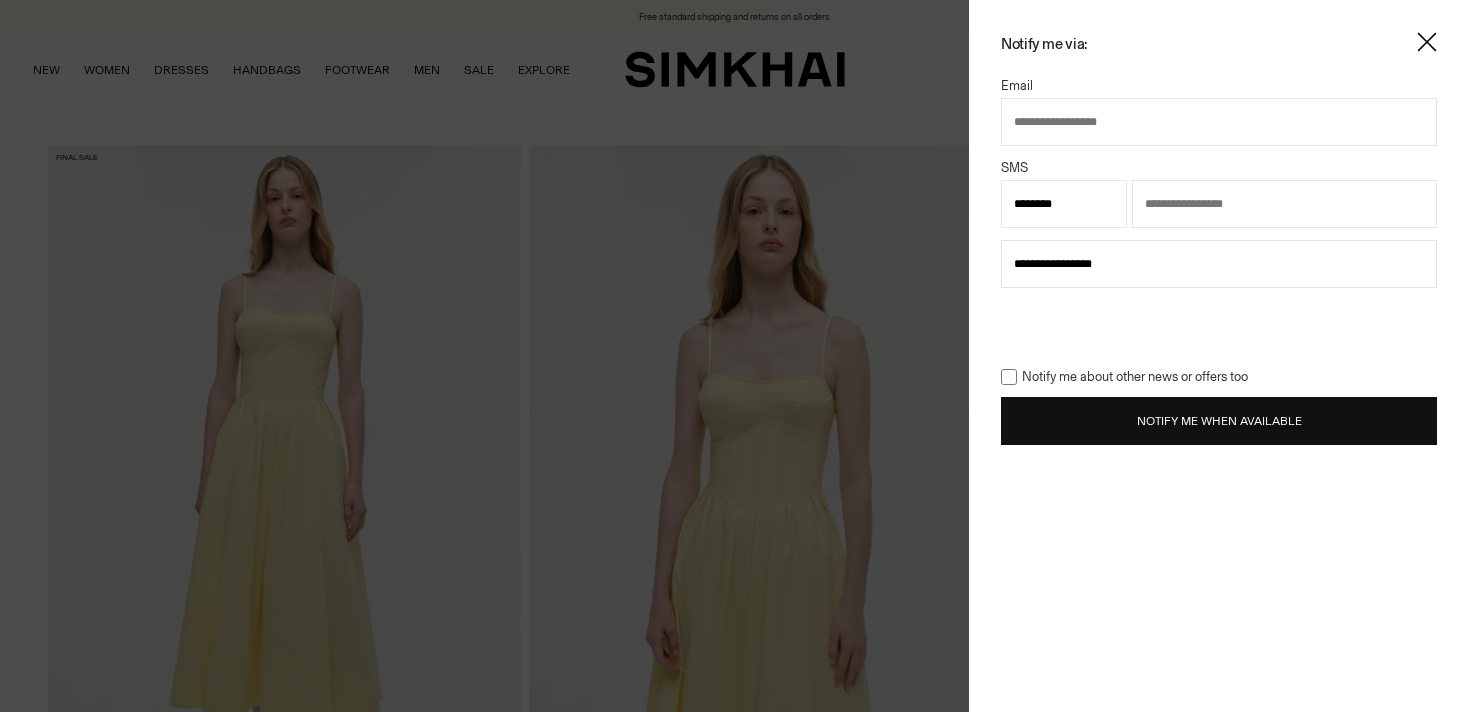 click at bounding box center [1219, 122] 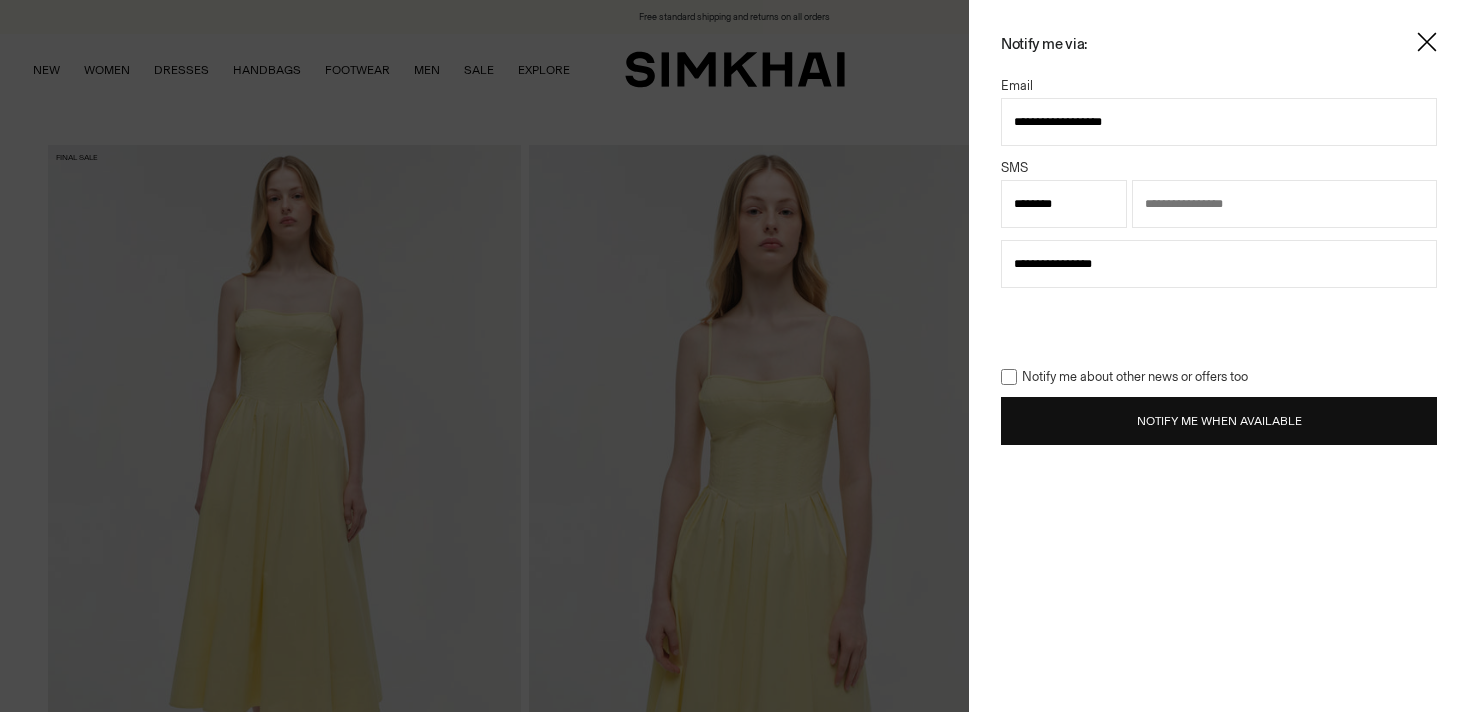 select on "**" 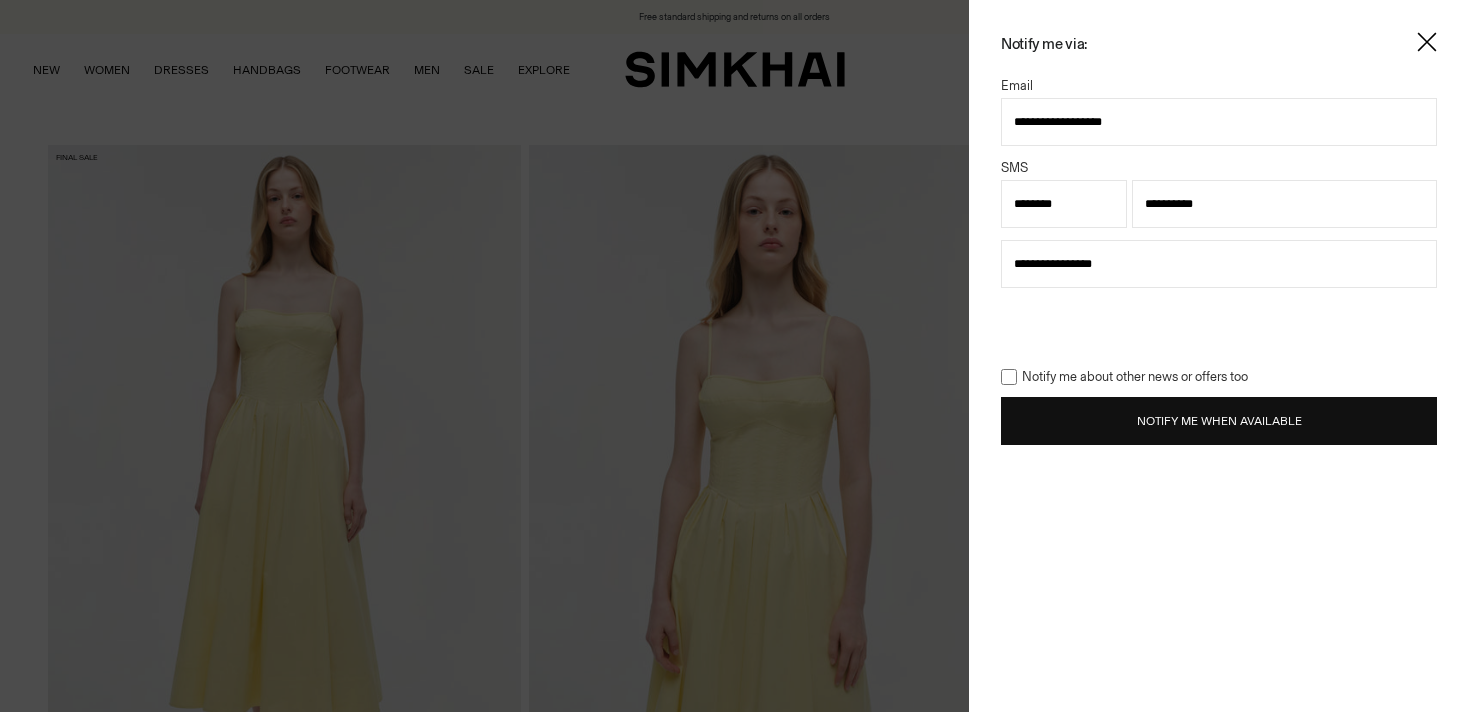 click on "**********" at bounding box center (1064, 204) 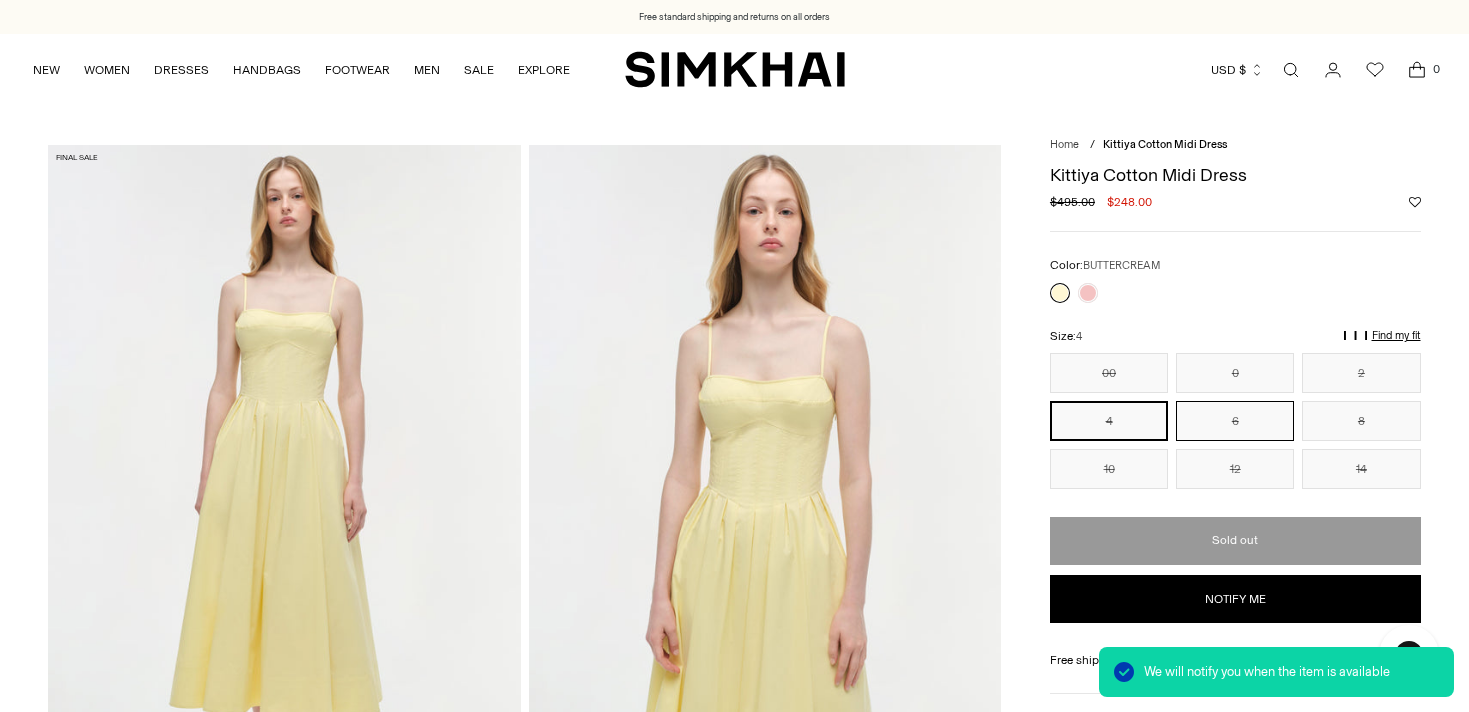click on "6" at bounding box center [1235, 421] 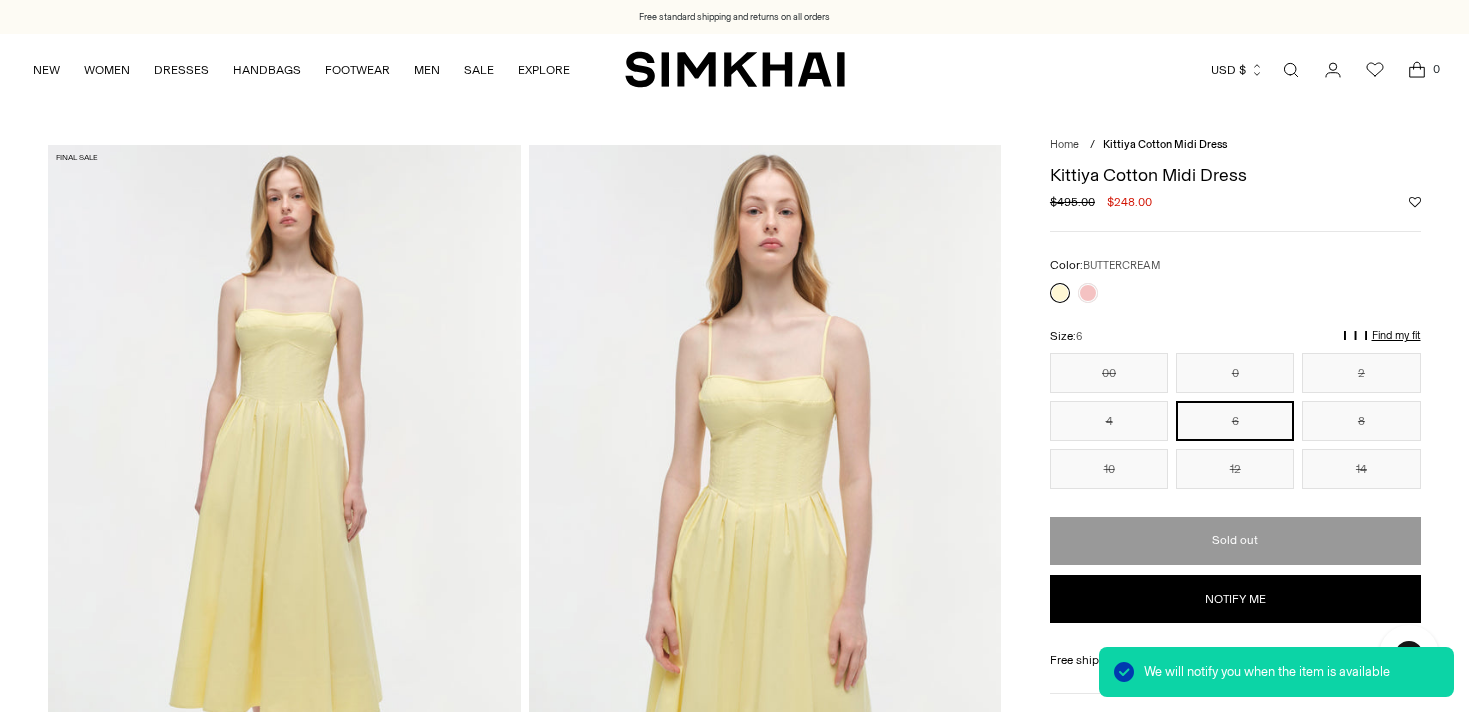 click on "Notify me" at bounding box center (1235, 599) 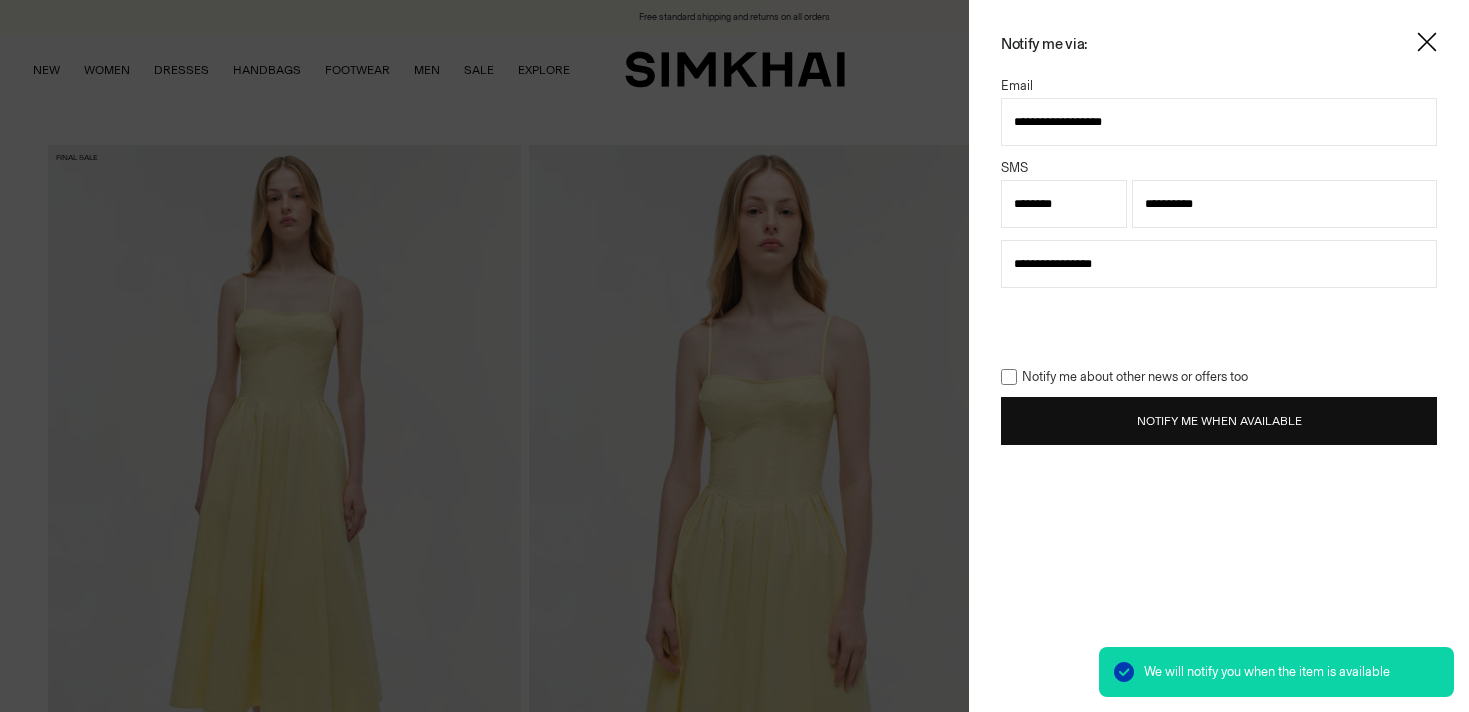 click on "Notify Me When Available" at bounding box center [1219, 421] 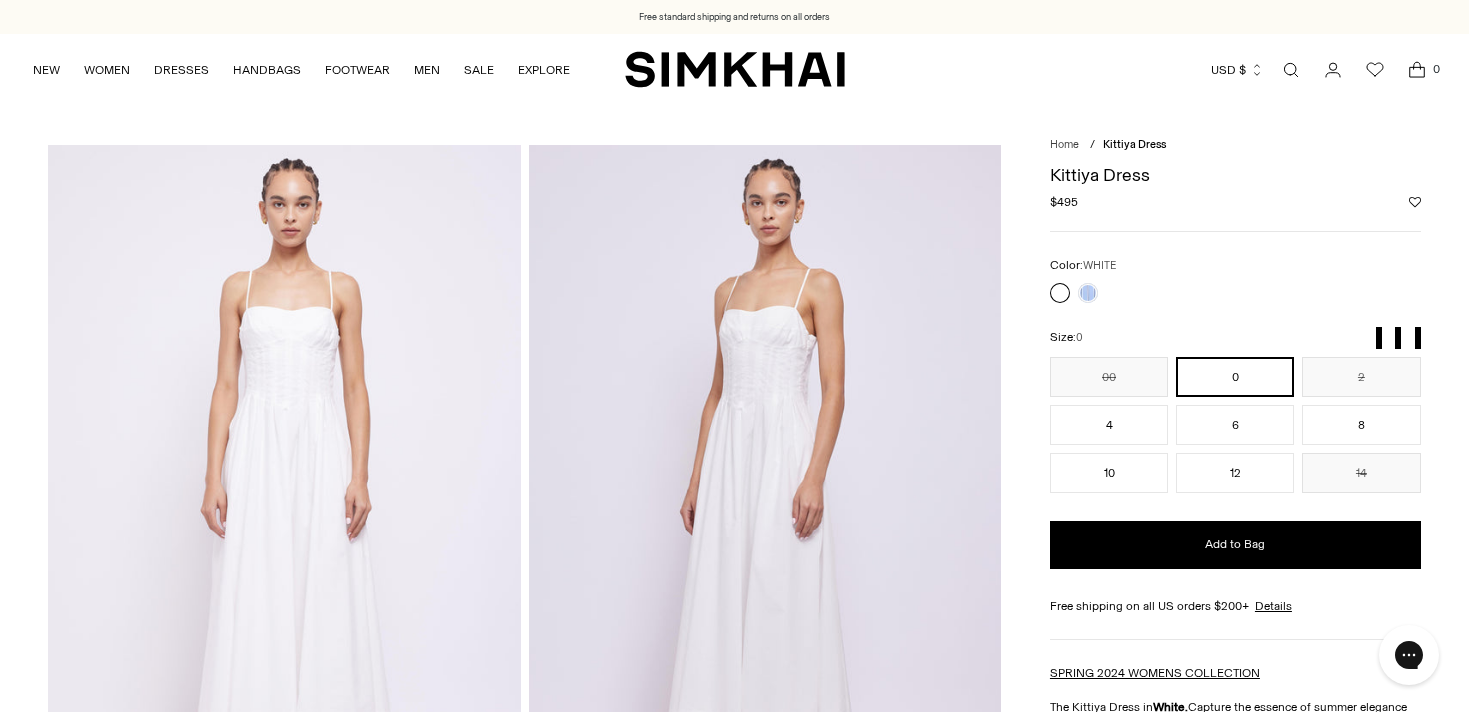 scroll, scrollTop: 0, scrollLeft: 0, axis: both 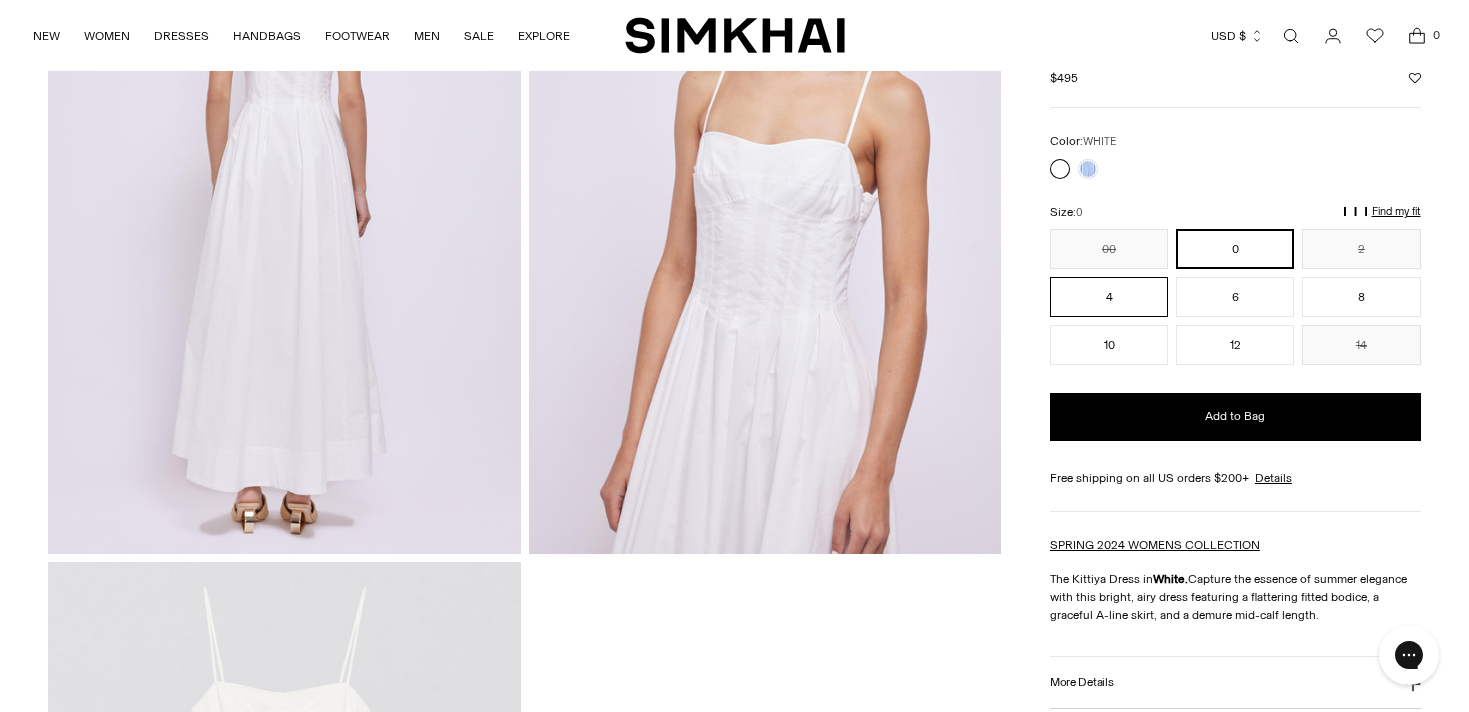 click on "4" at bounding box center [1109, 297] 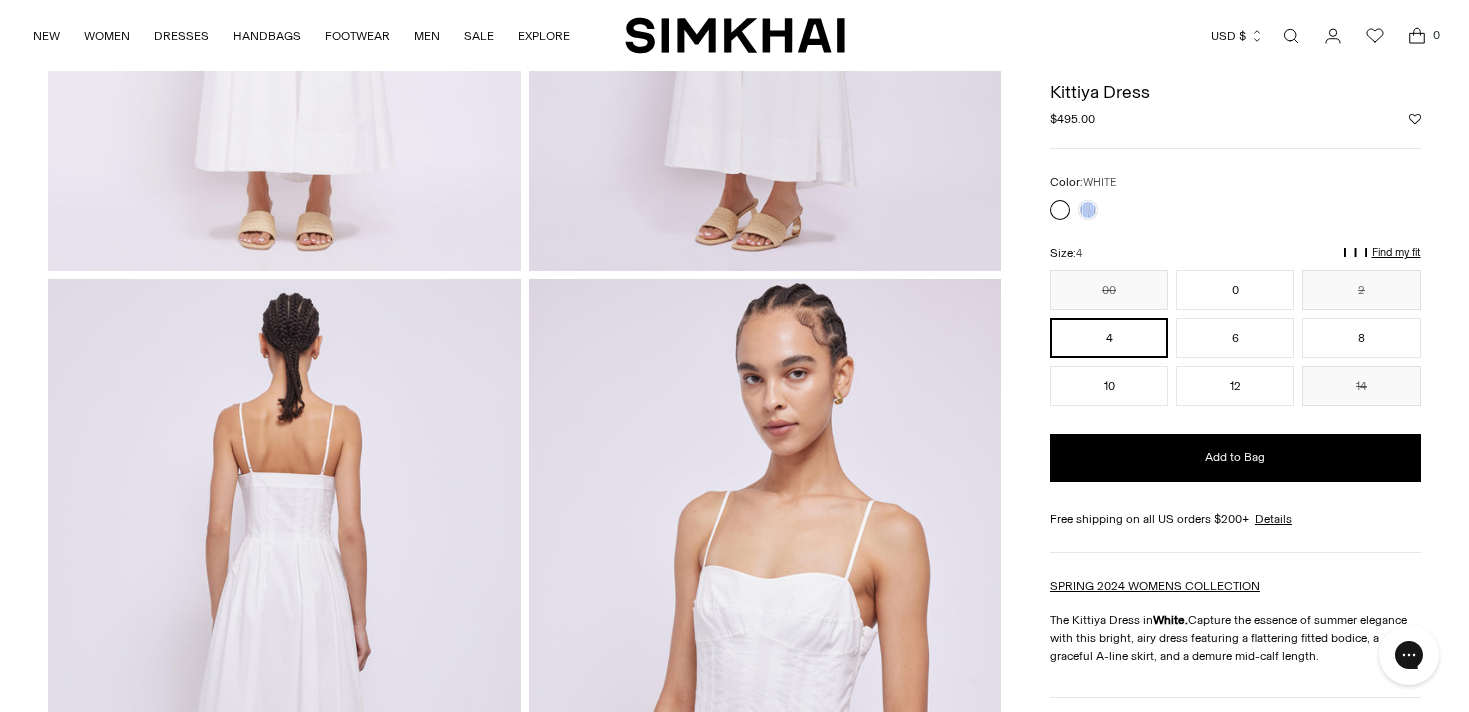 scroll, scrollTop: 0, scrollLeft: 0, axis: both 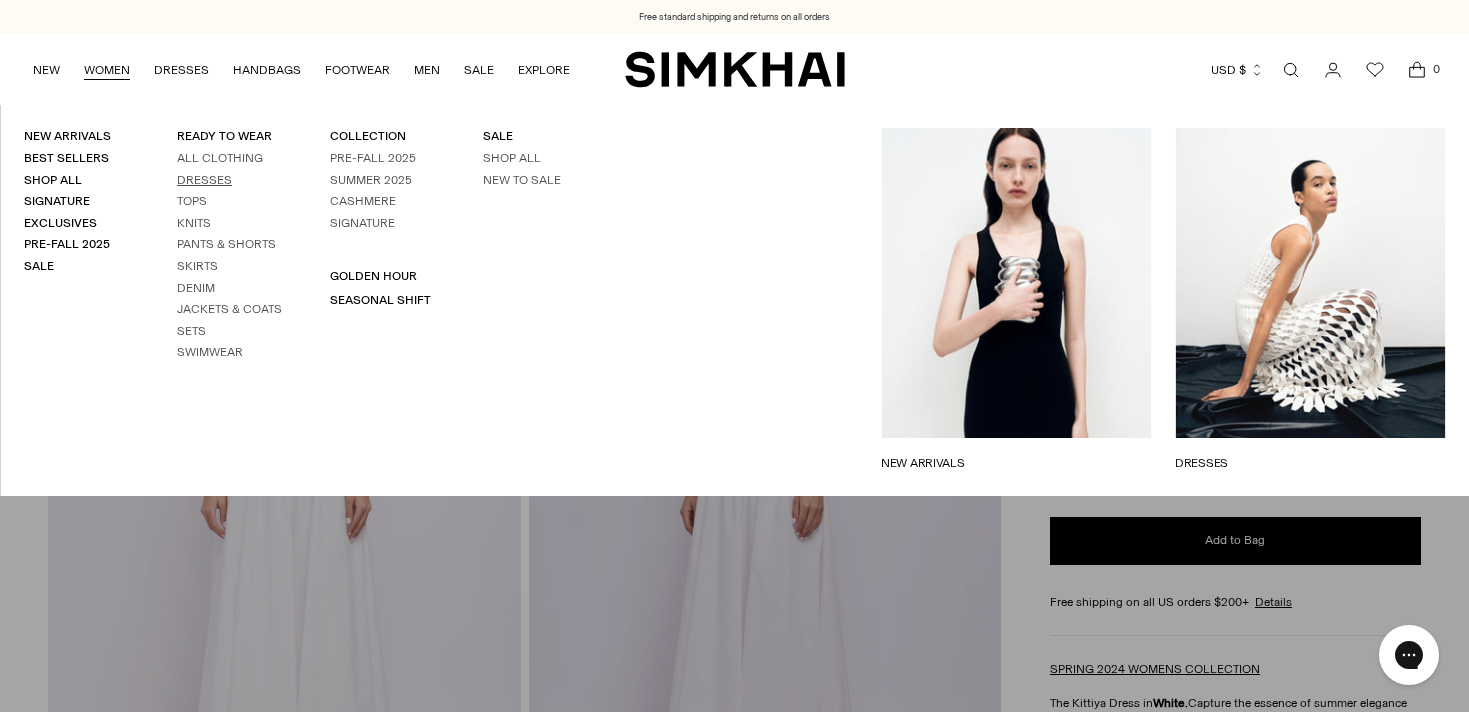 click on "Dresses" at bounding box center (229, 180) 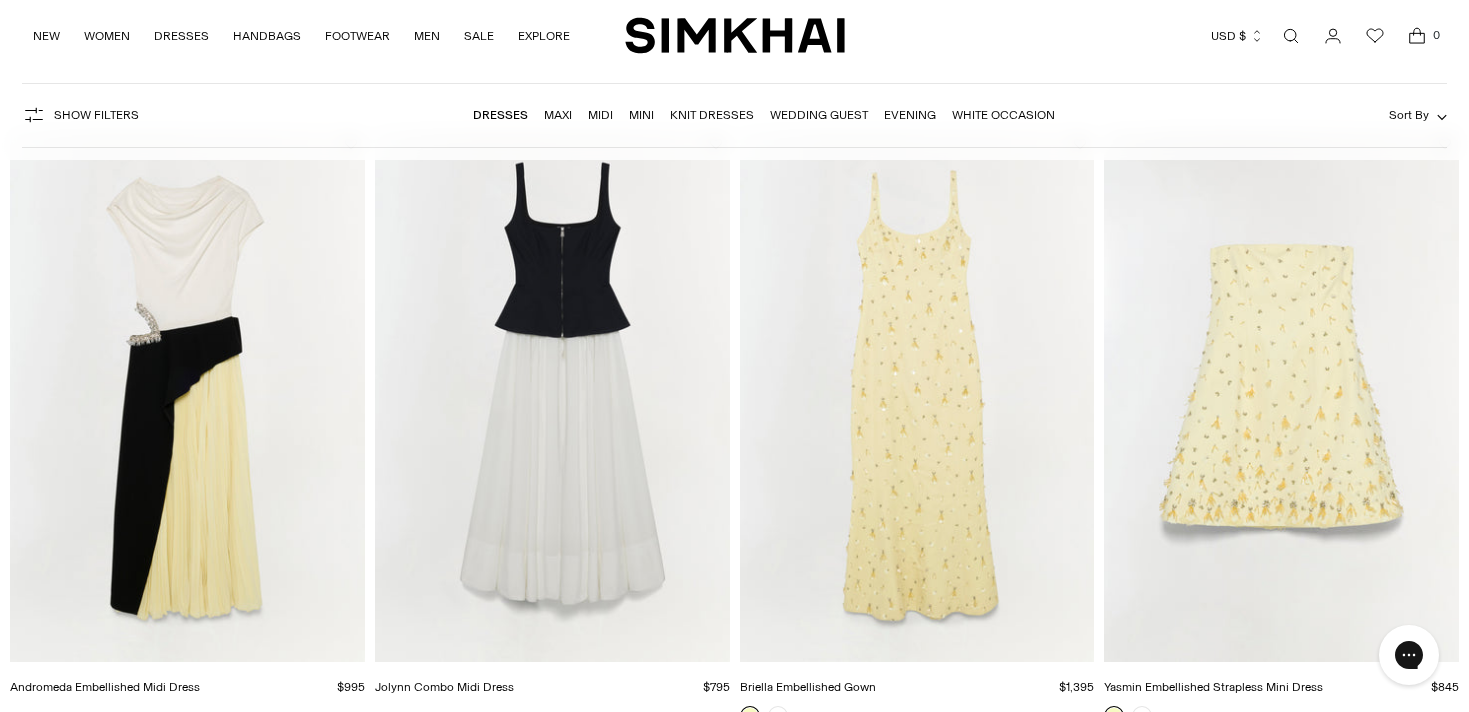 scroll, scrollTop: 157, scrollLeft: 0, axis: vertical 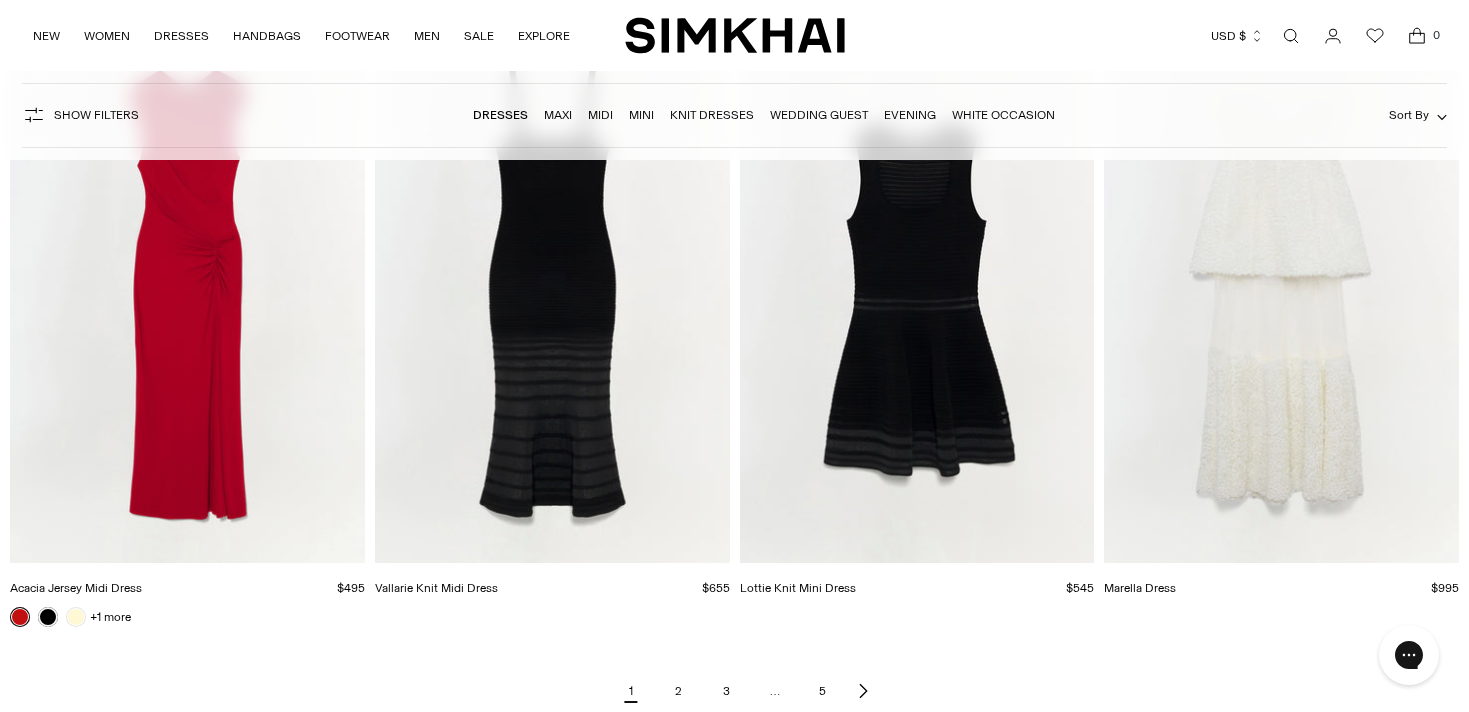 click 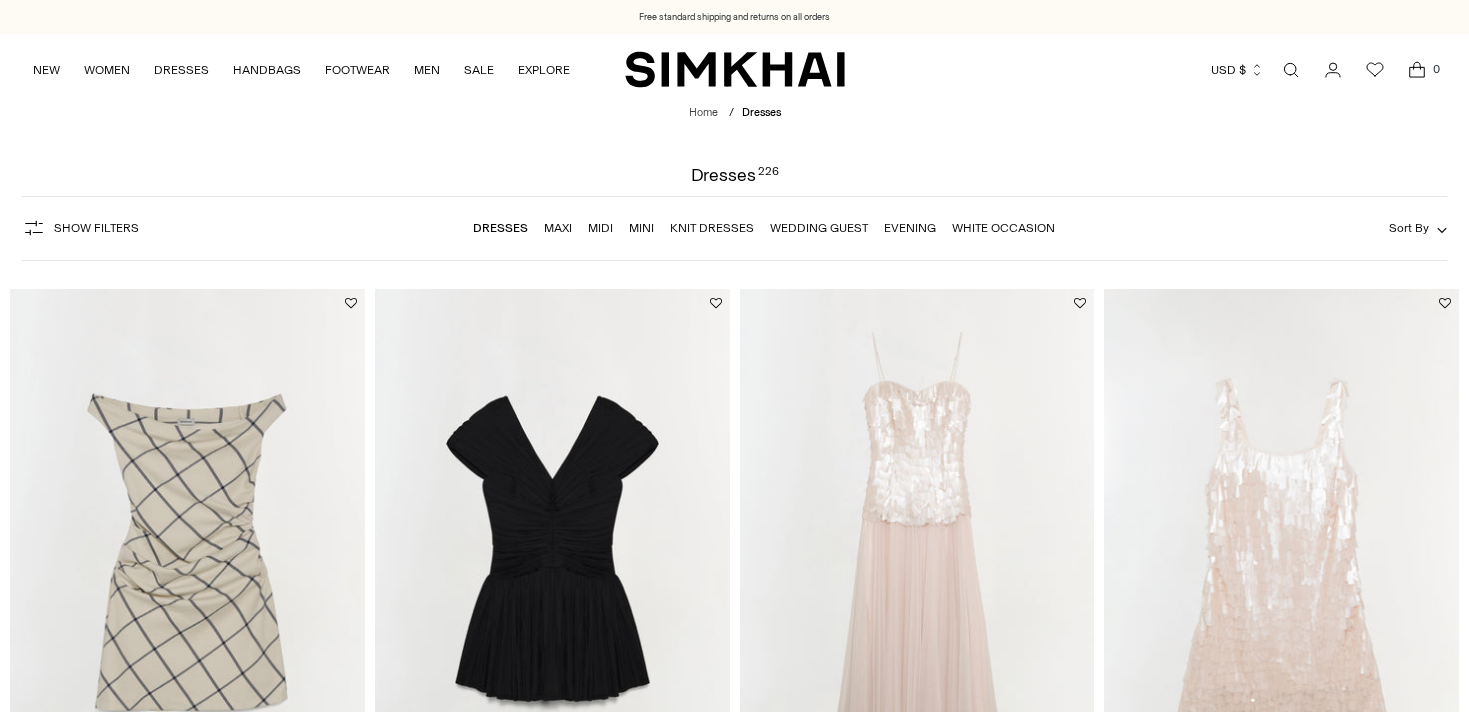 scroll, scrollTop: 0, scrollLeft: 0, axis: both 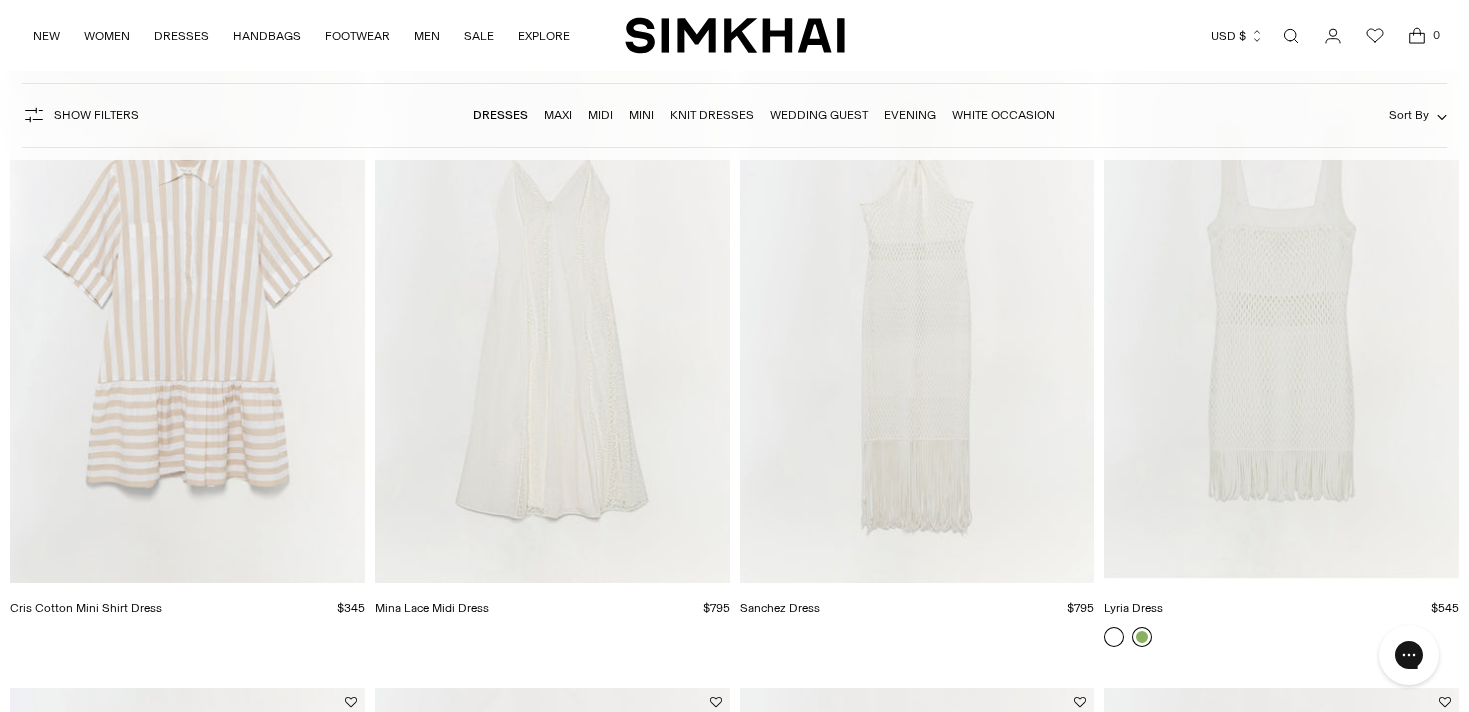 click at bounding box center (1142, 637) 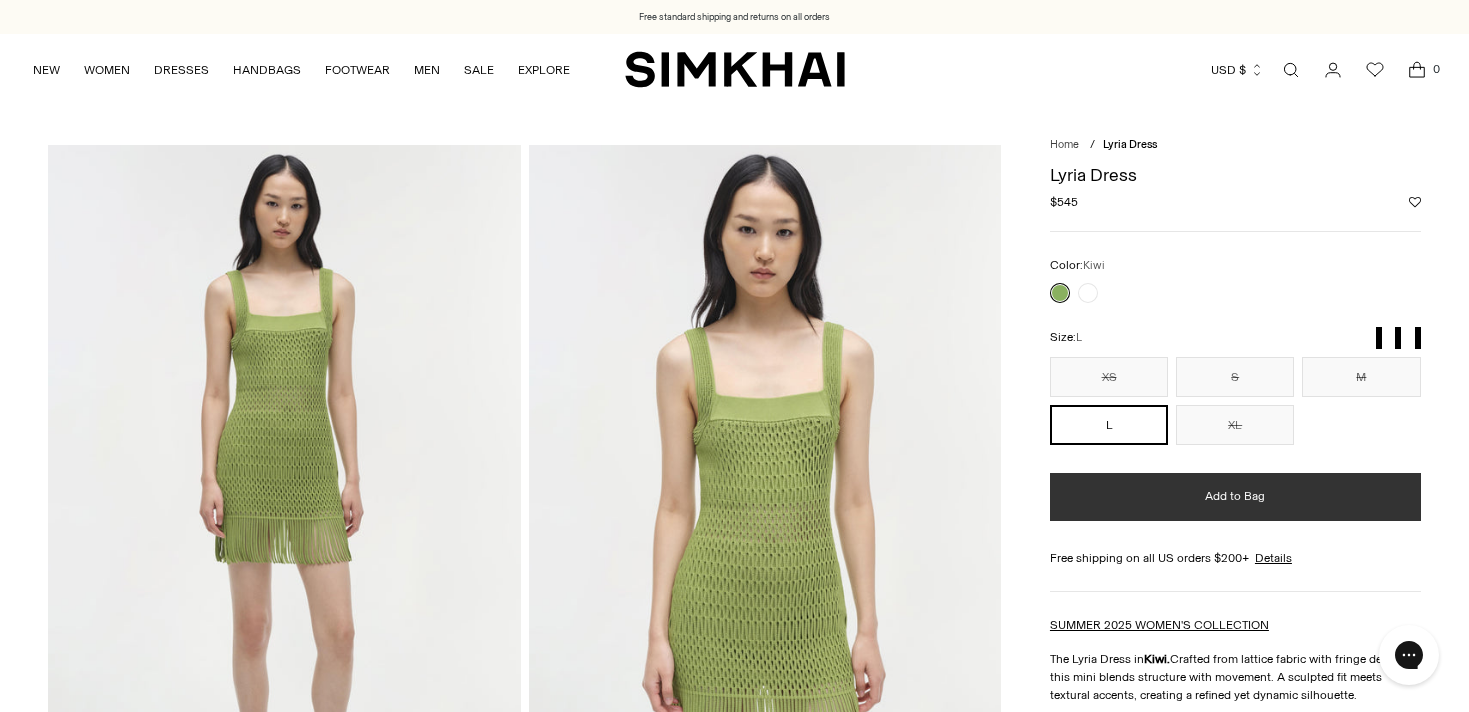 scroll, scrollTop: 0, scrollLeft: 0, axis: both 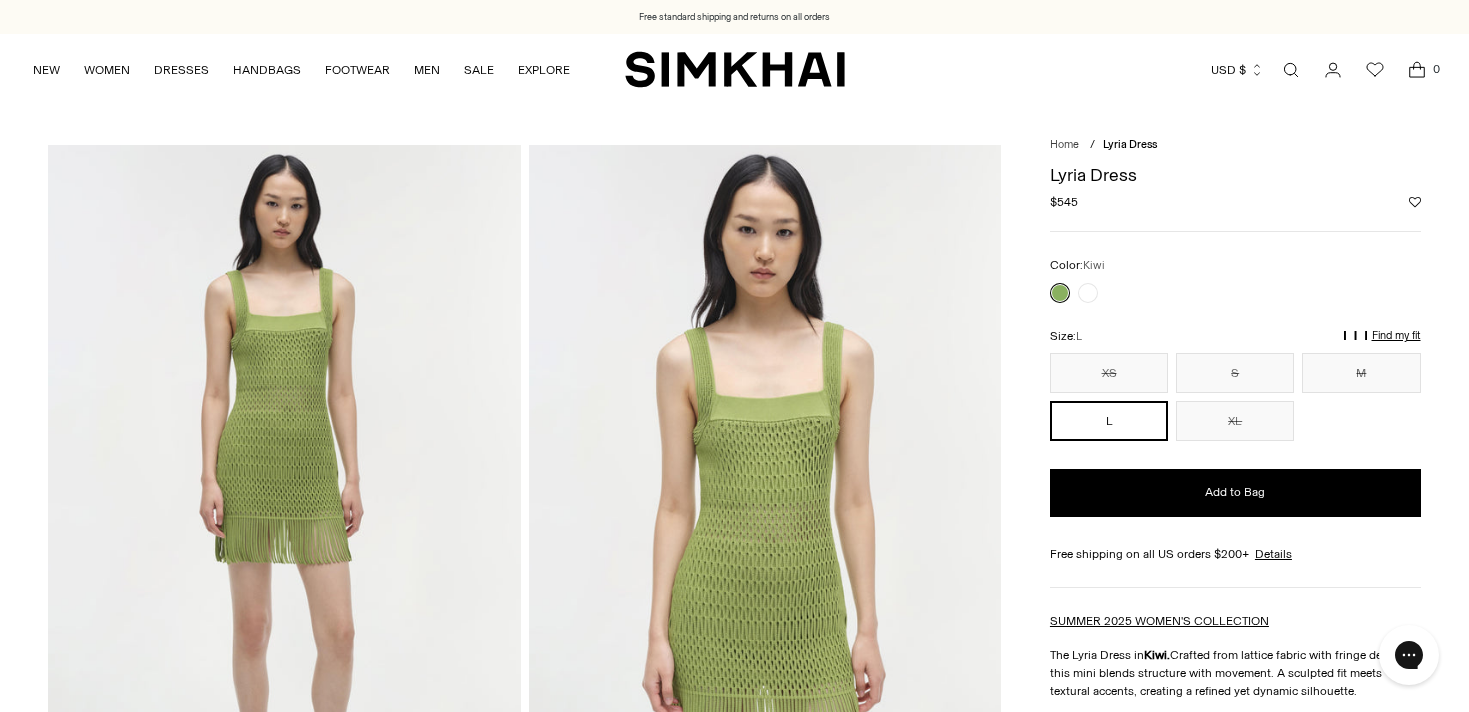 click at bounding box center [1074, 293] 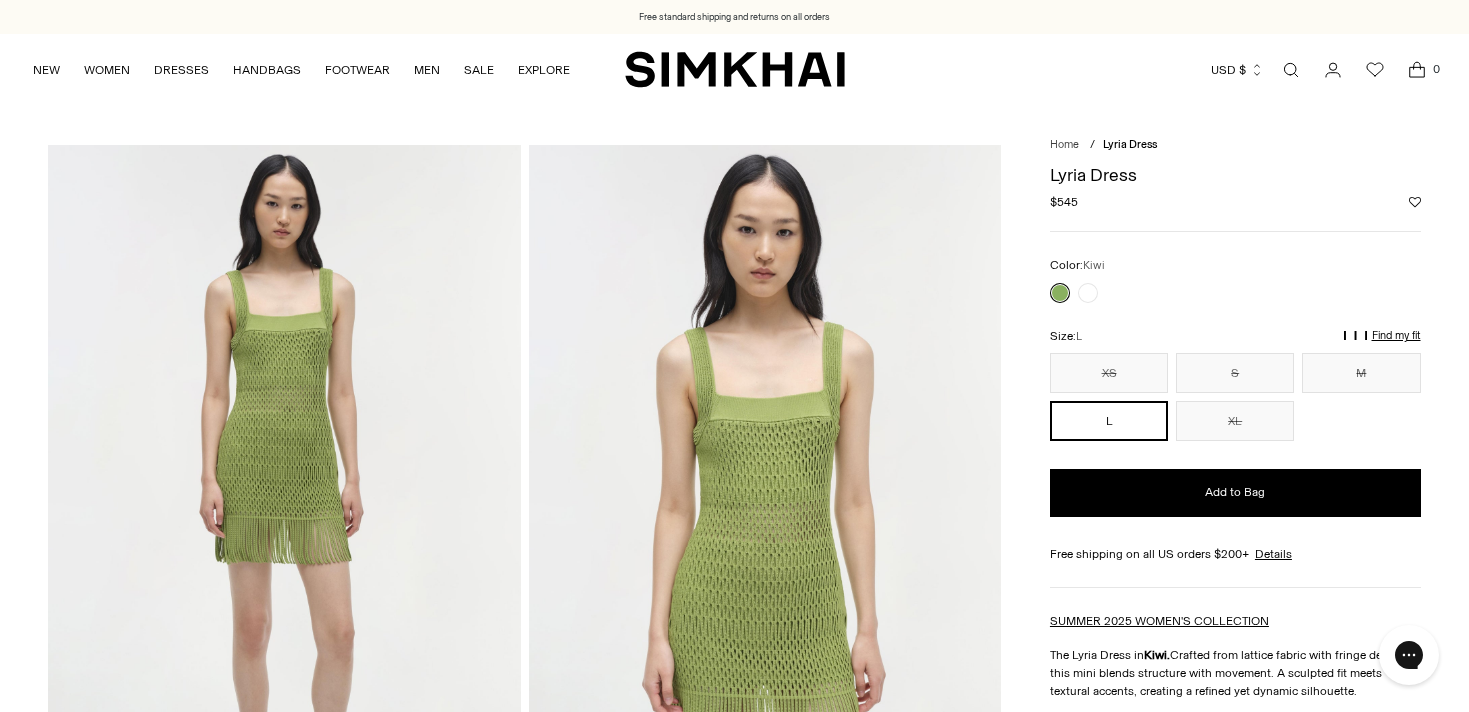 click at bounding box center [1074, 293] 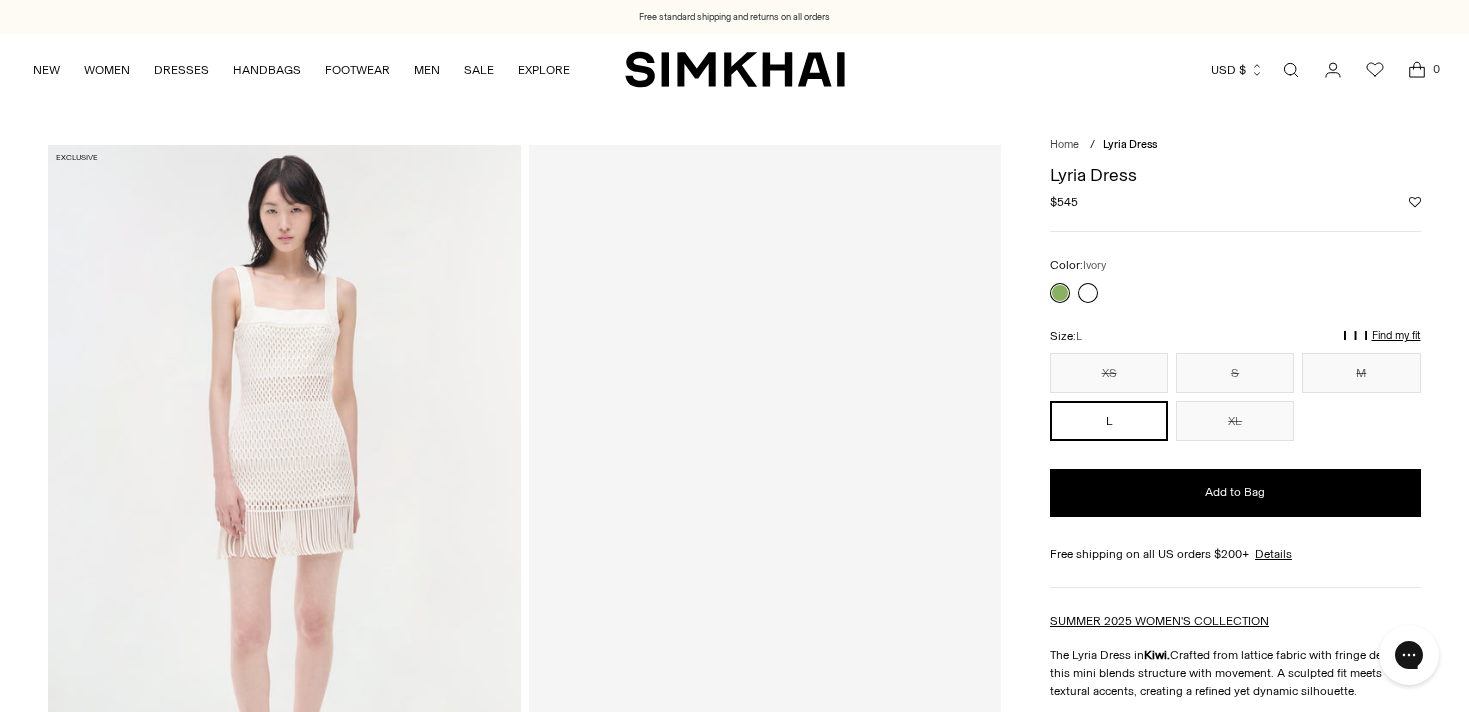 click at bounding box center (1088, 293) 